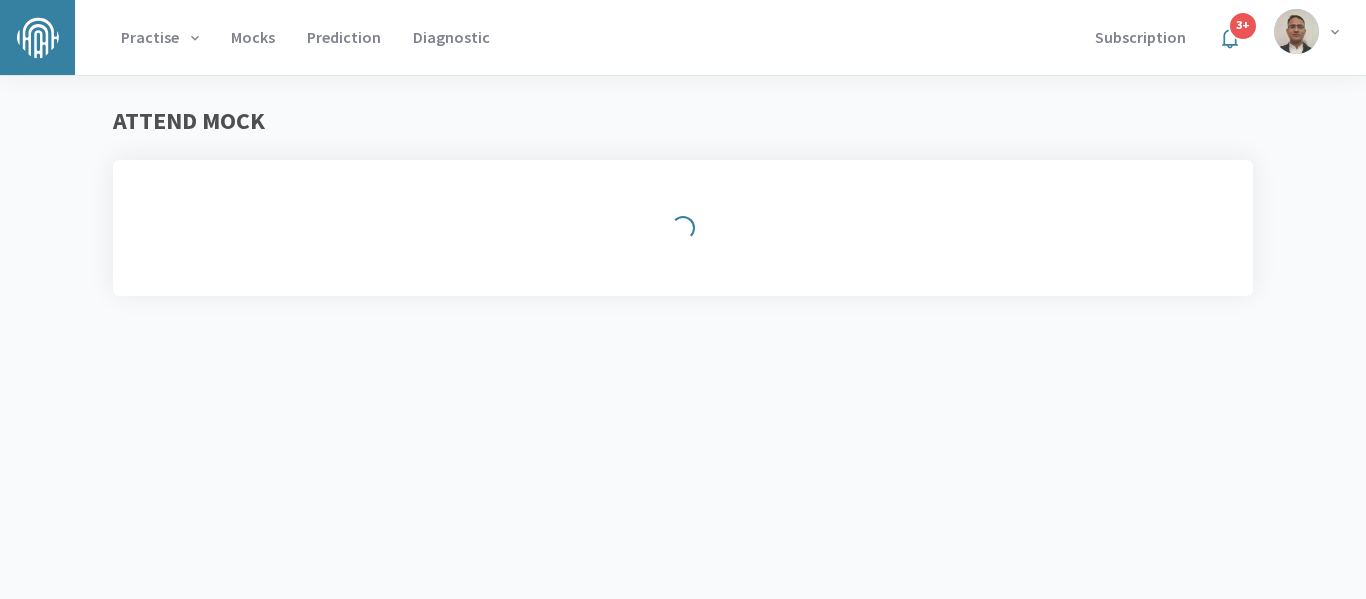 scroll, scrollTop: 0, scrollLeft: 0, axis: both 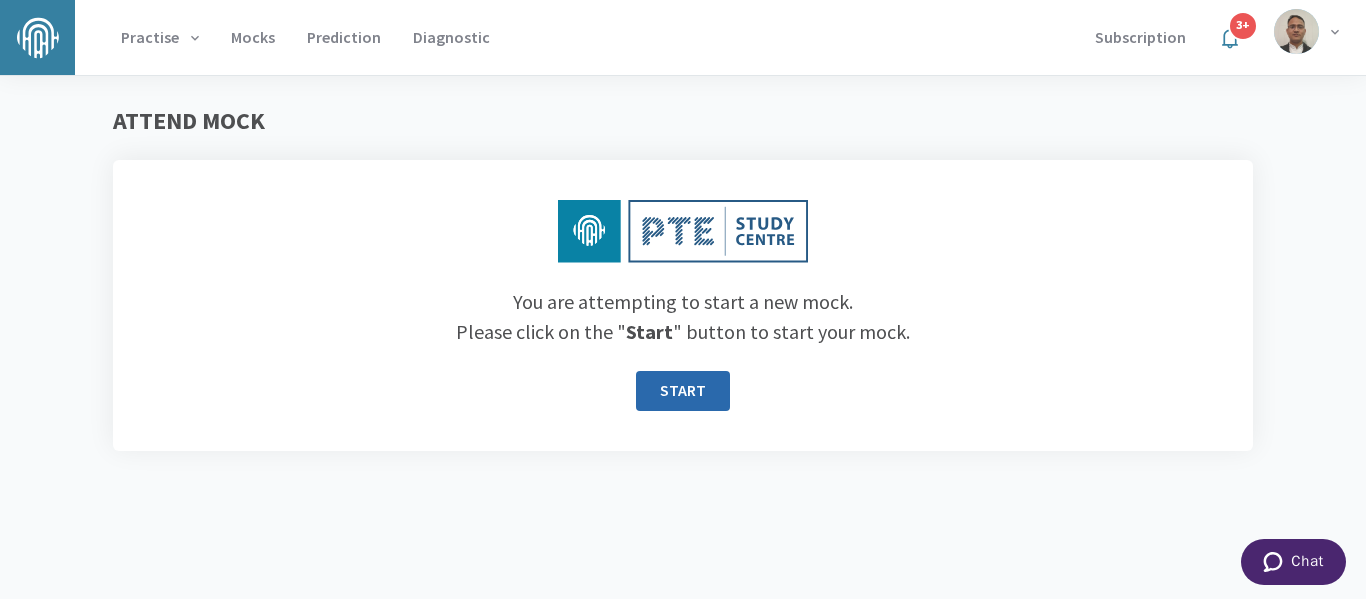 click on "START" at bounding box center (683, 391) 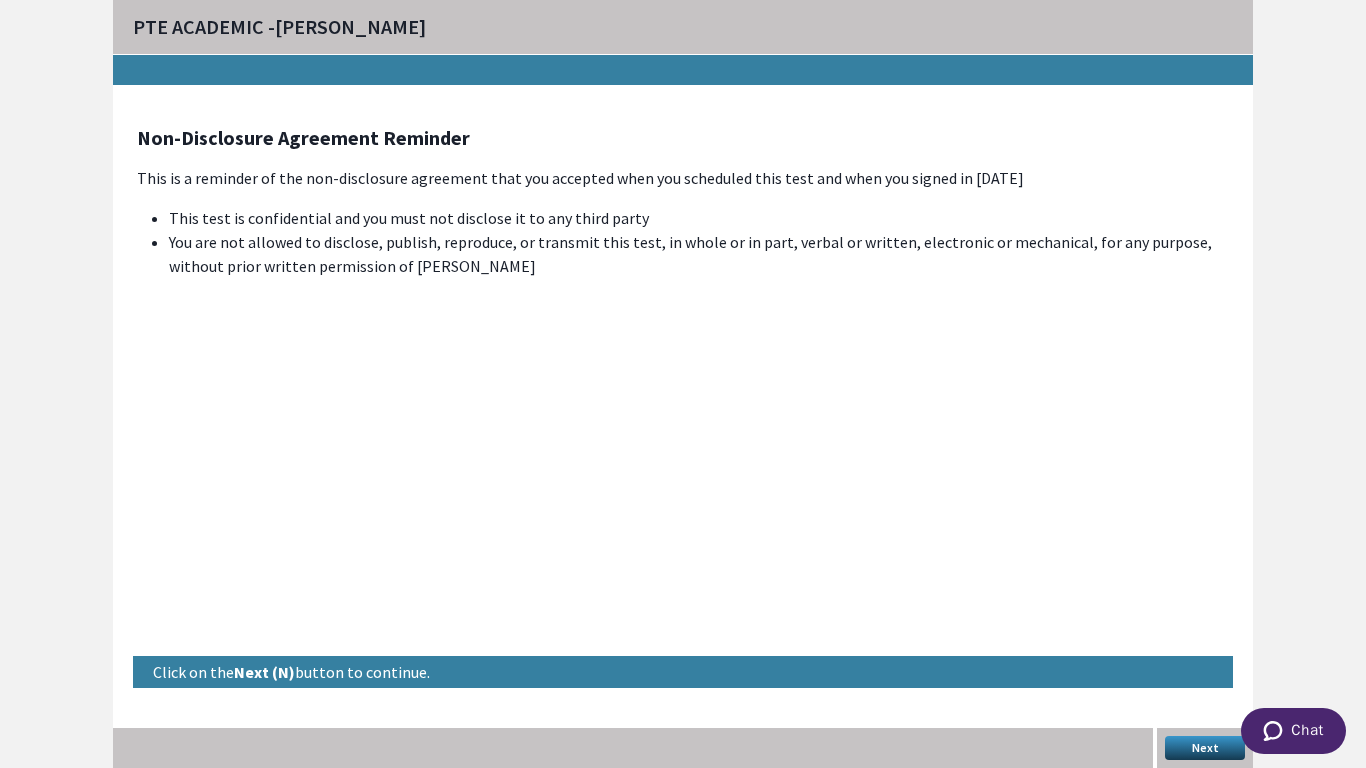 click on "Next" at bounding box center [1205, 748] 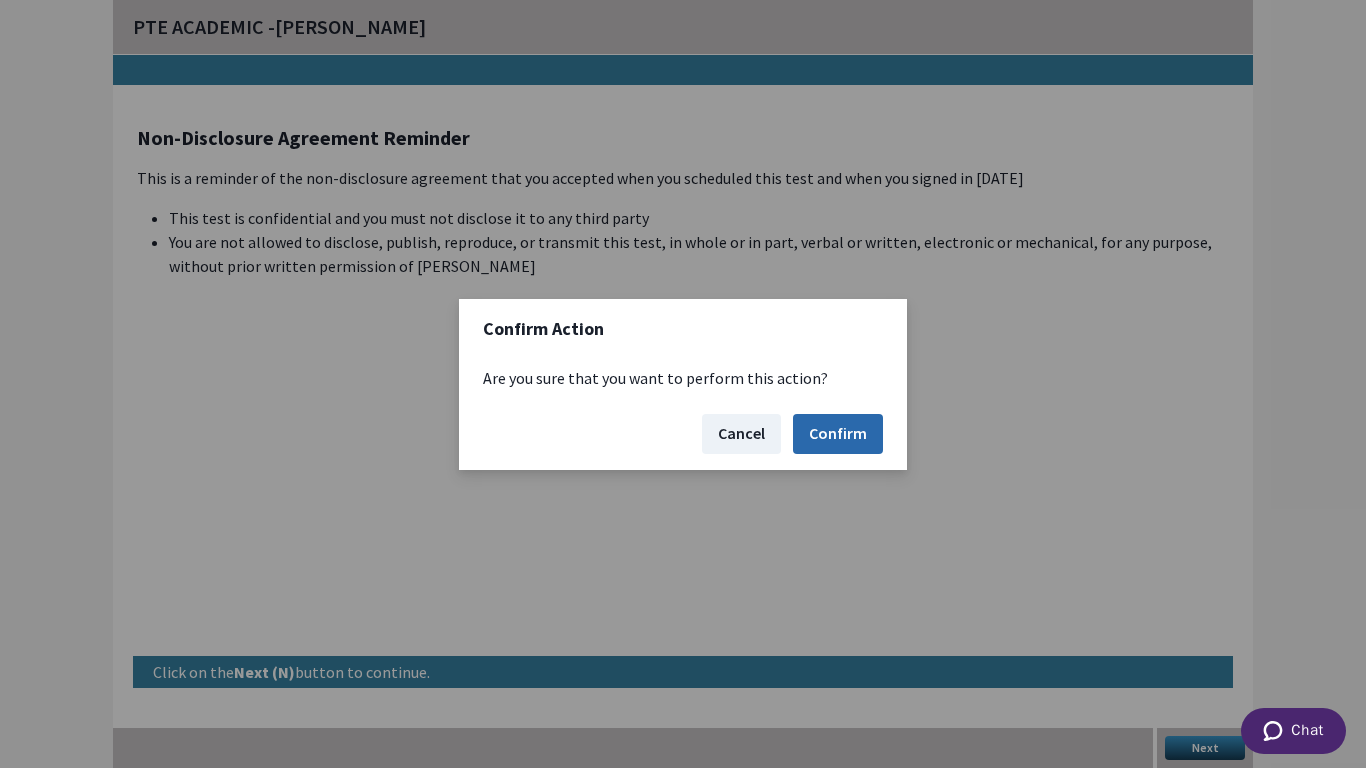 click on "Confirm" at bounding box center (838, 434) 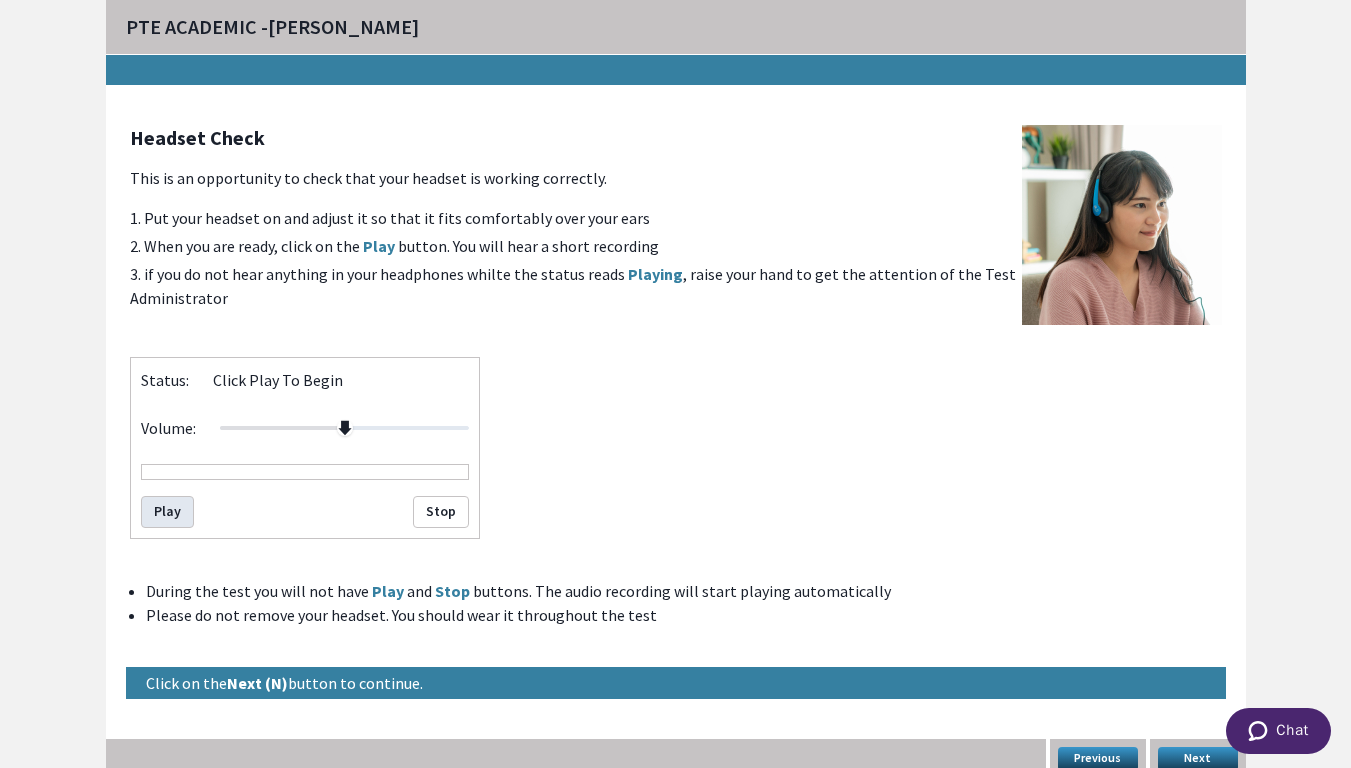 click on "Play" at bounding box center (167, 512) 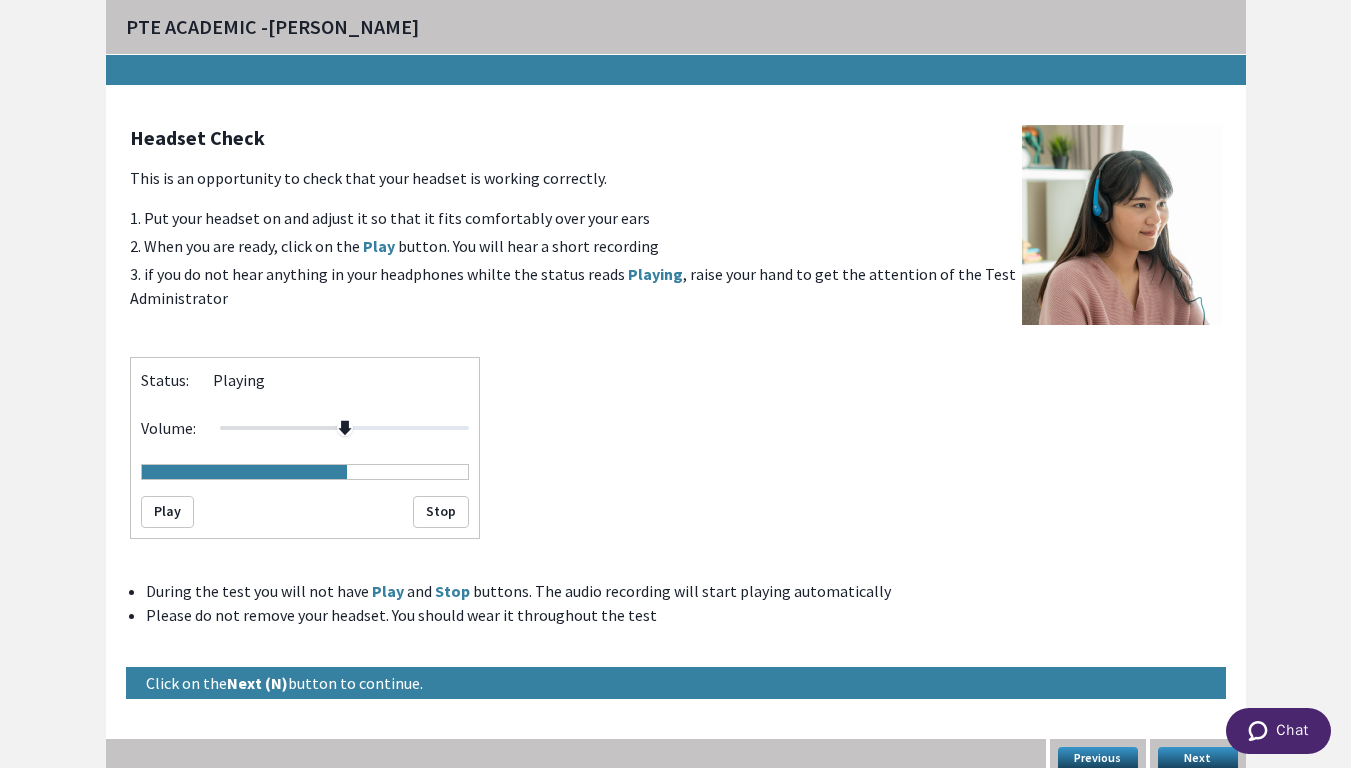 click on "Next" at bounding box center (1198, 759) 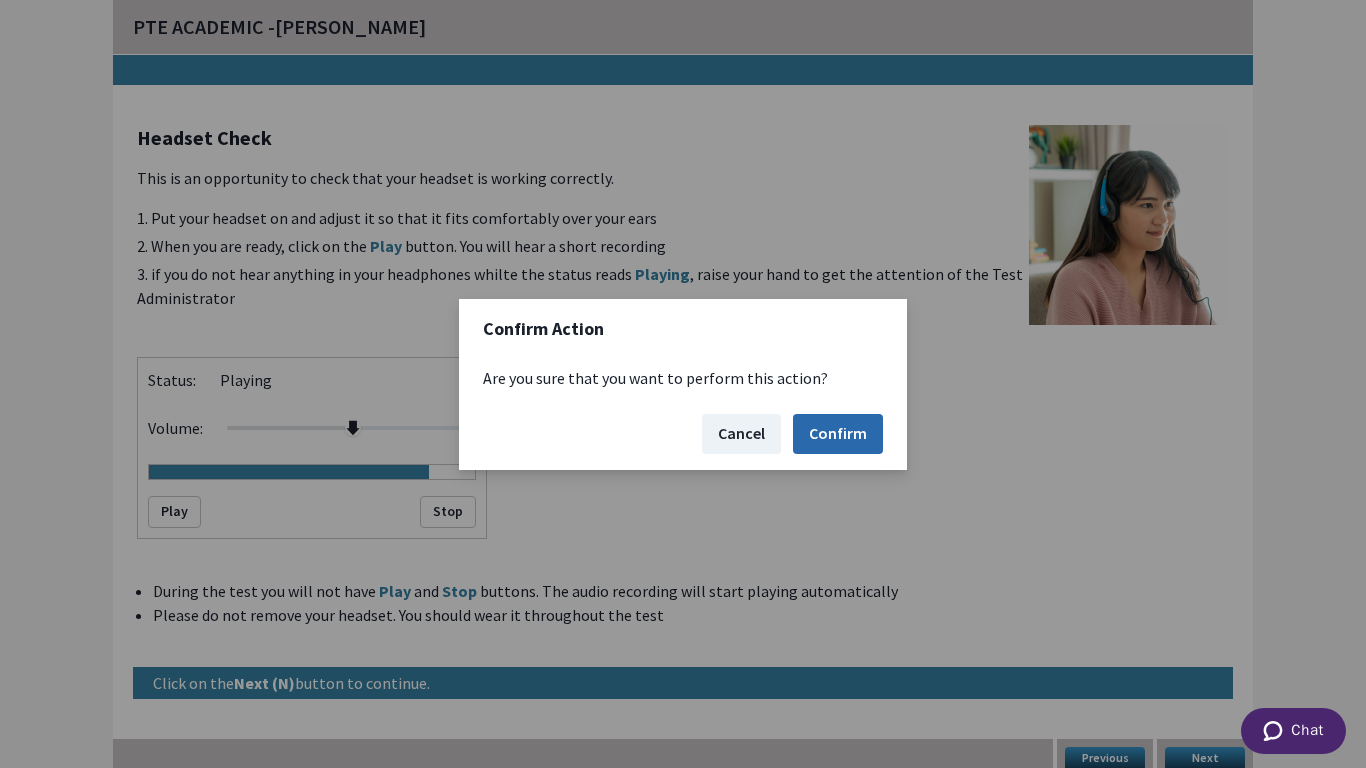 click on "Confirm" at bounding box center (838, 434) 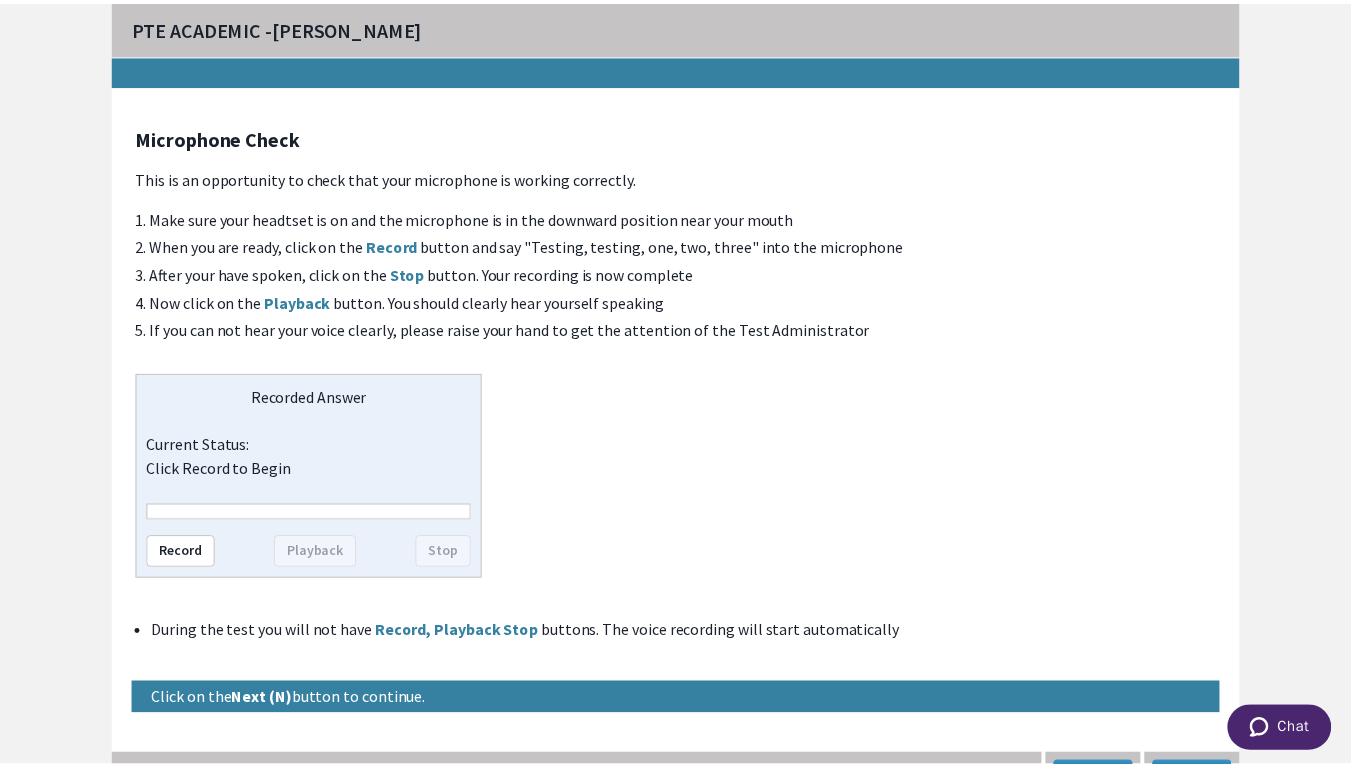 scroll, scrollTop: 20, scrollLeft: 0, axis: vertical 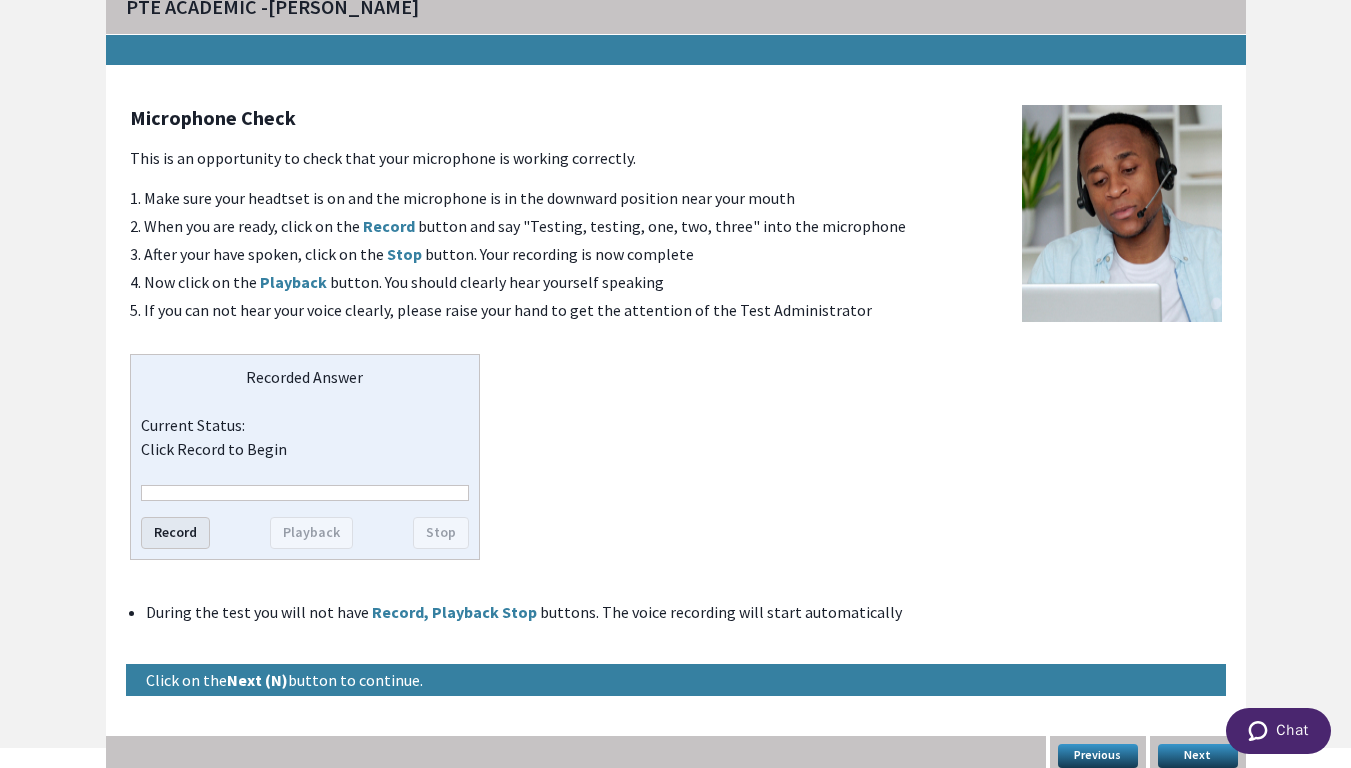 click on "Record" at bounding box center (175, 533) 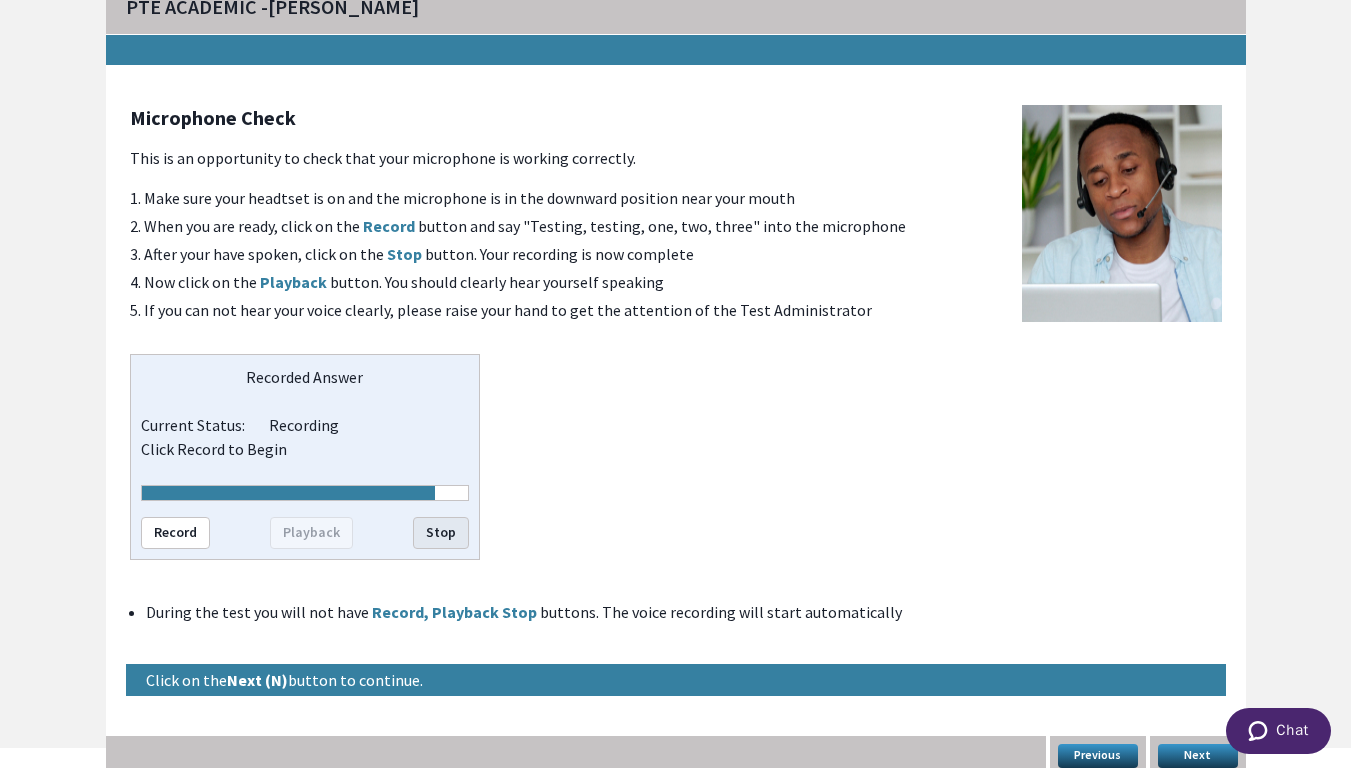 click on "Stop" at bounding box center [441, 533] 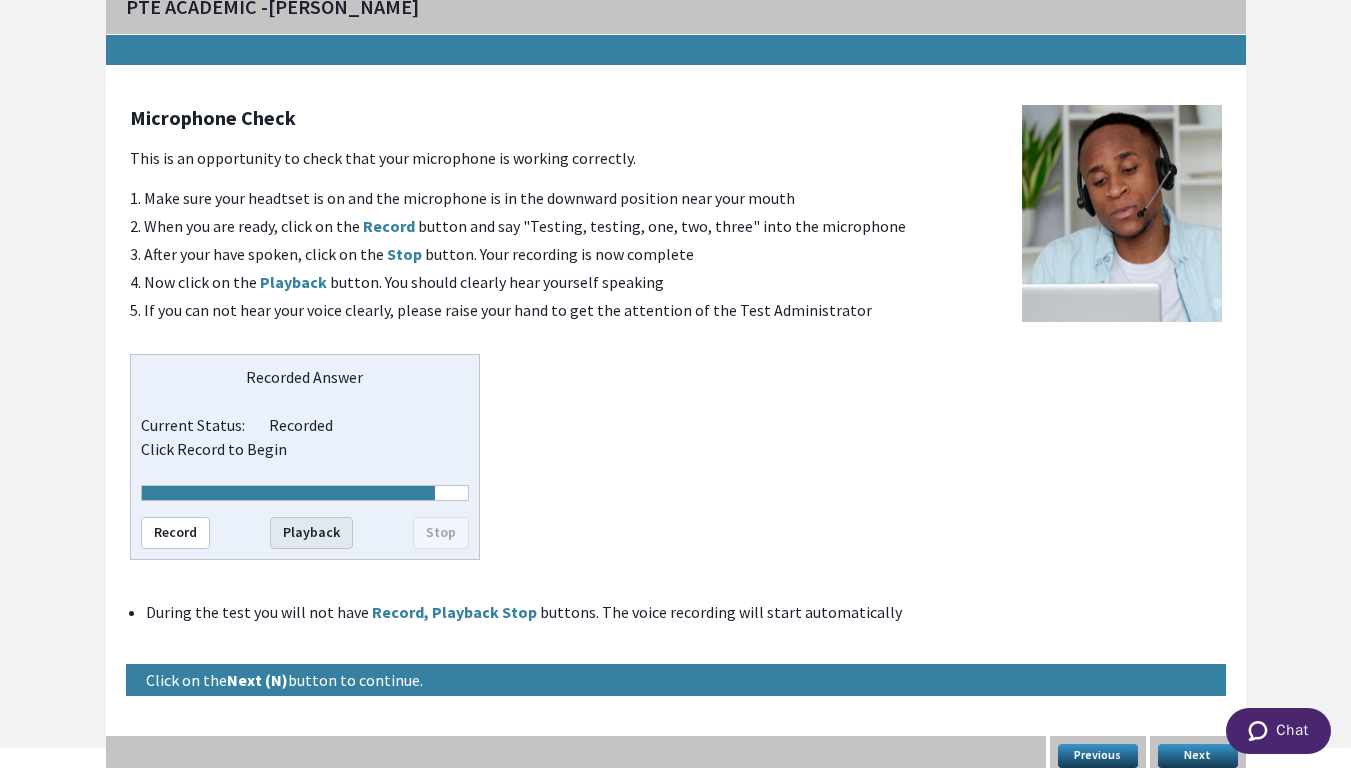 click on "Playback" at bounding box center (311, 533) 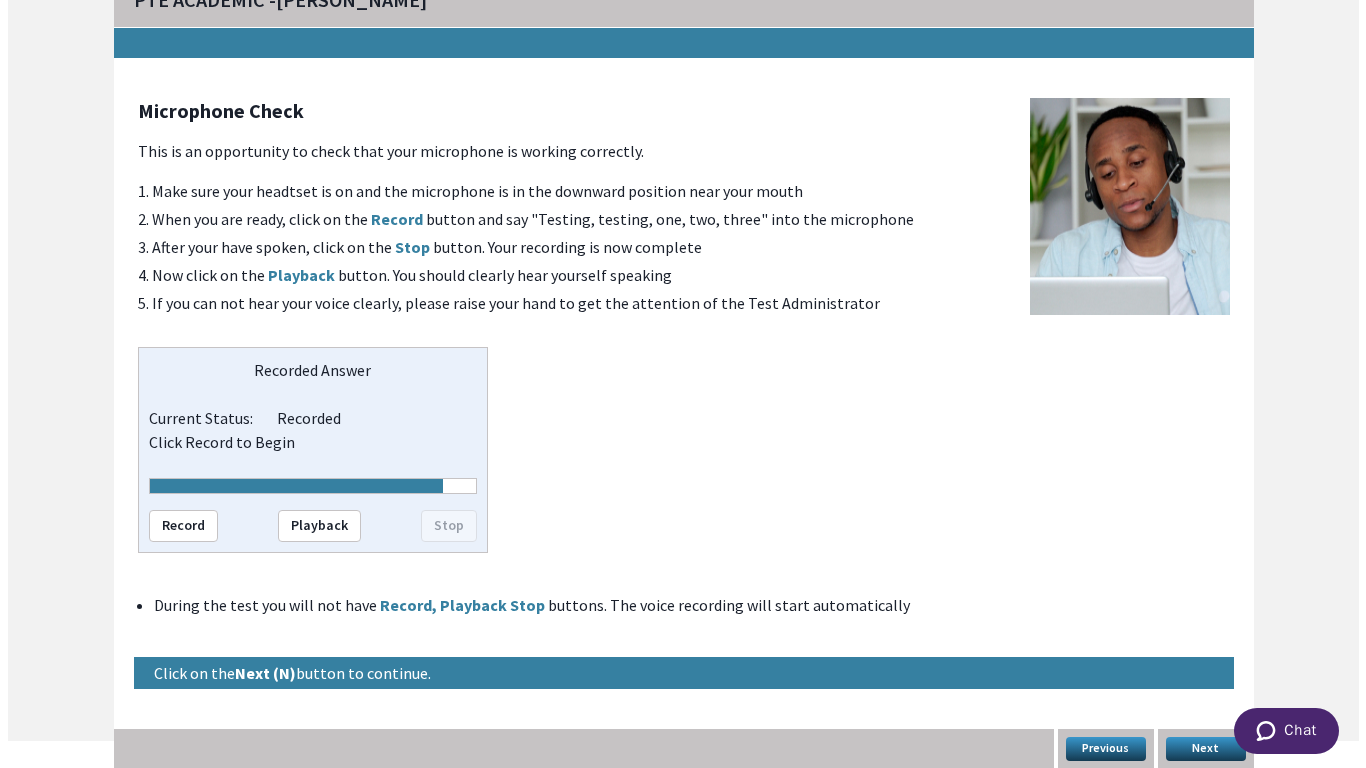scroll, scrollTop: 28, scrollLeft: 0, axis: vertical 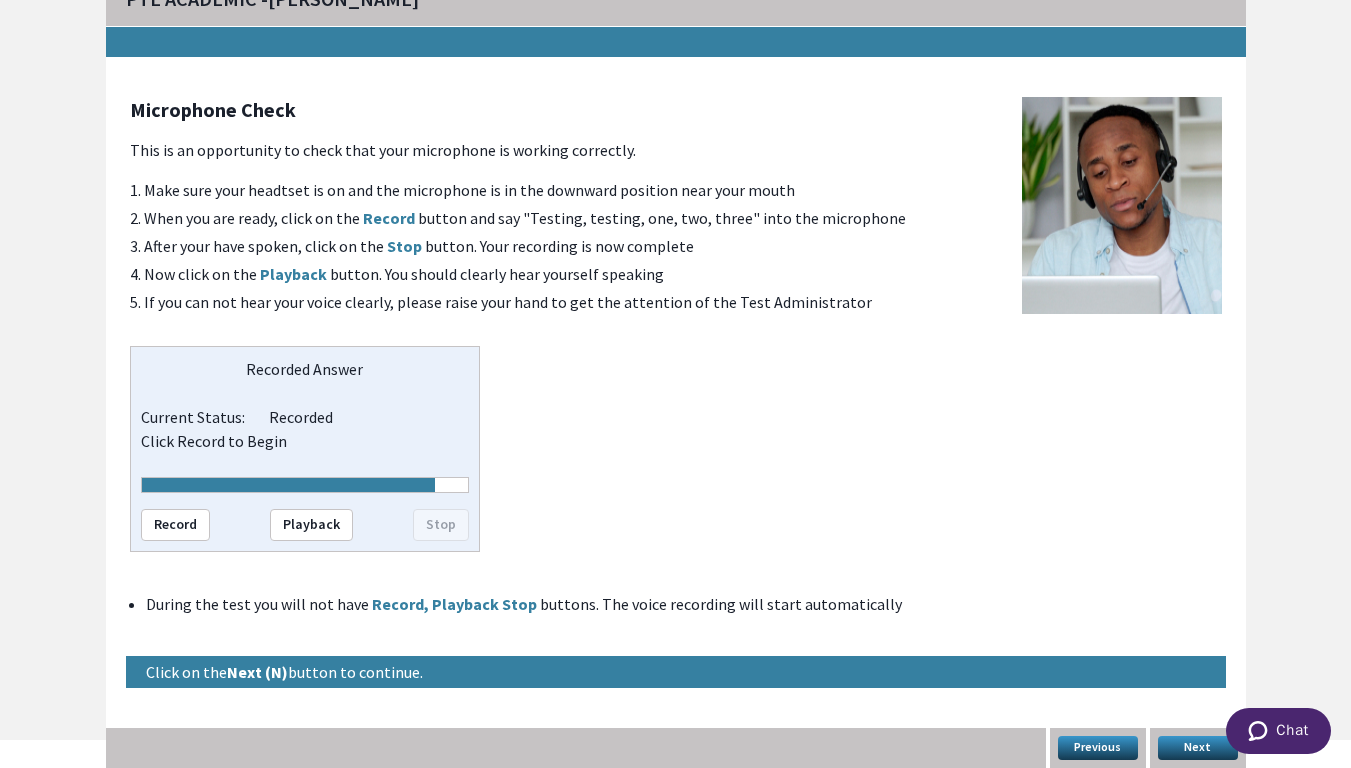 click on "Next" at bounding box center (1198, 748) 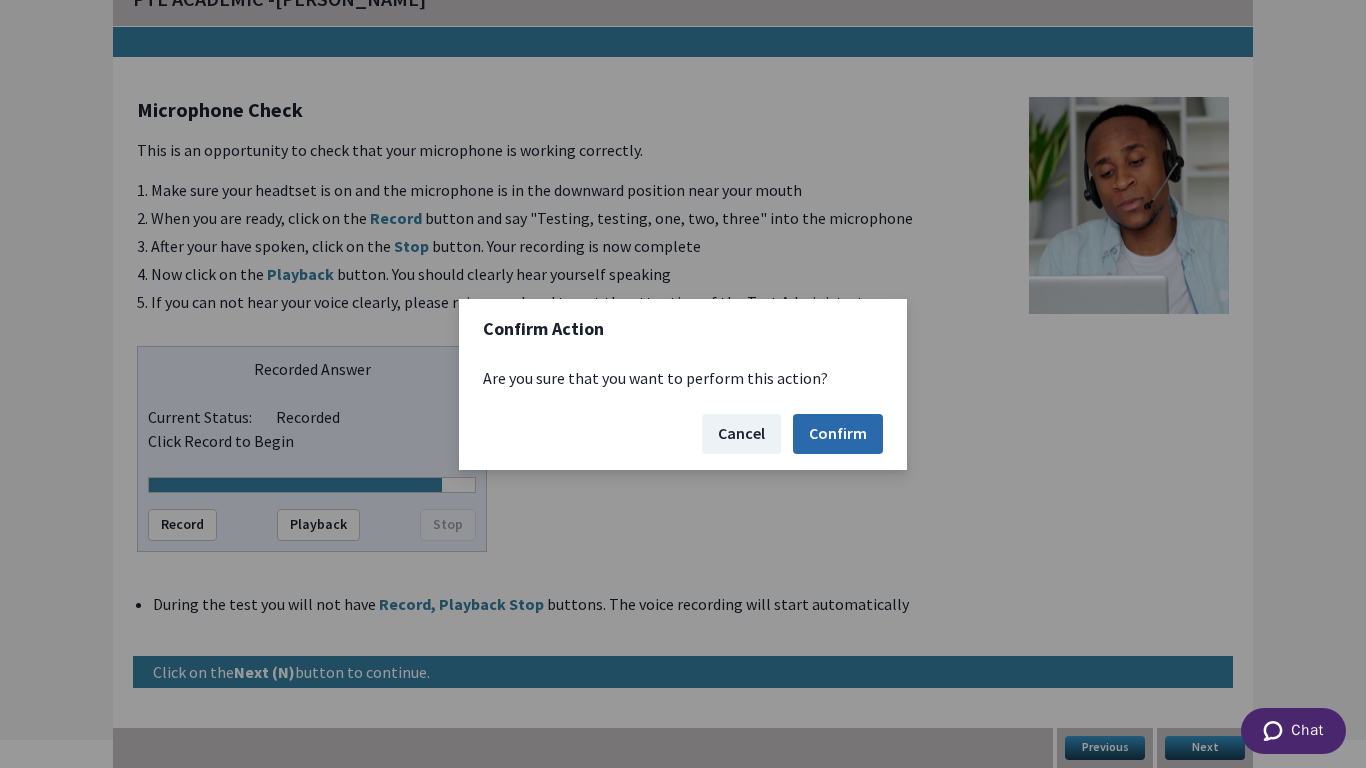 click on "Confirm" at bounding box center [838, 434] 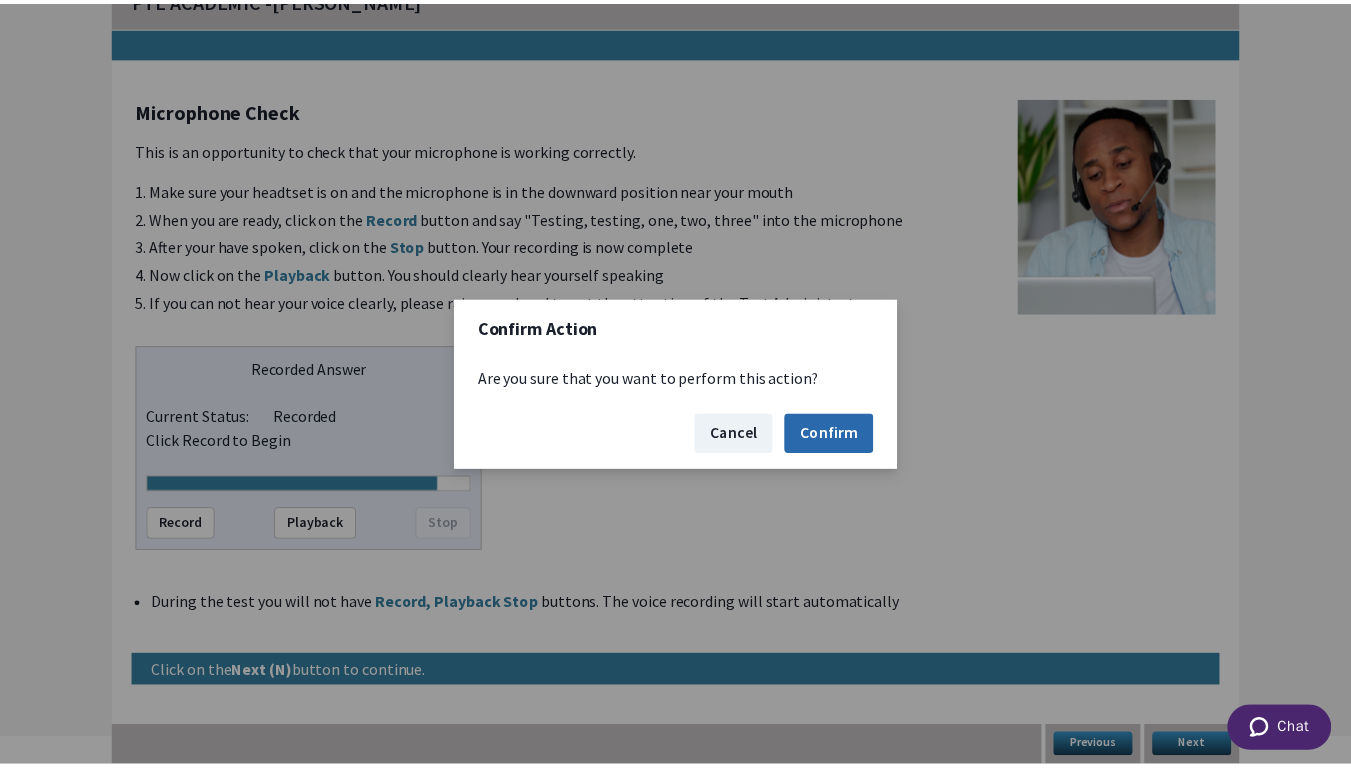 scroll, scrollTop: 0, scrollLeft: 0, axis: both 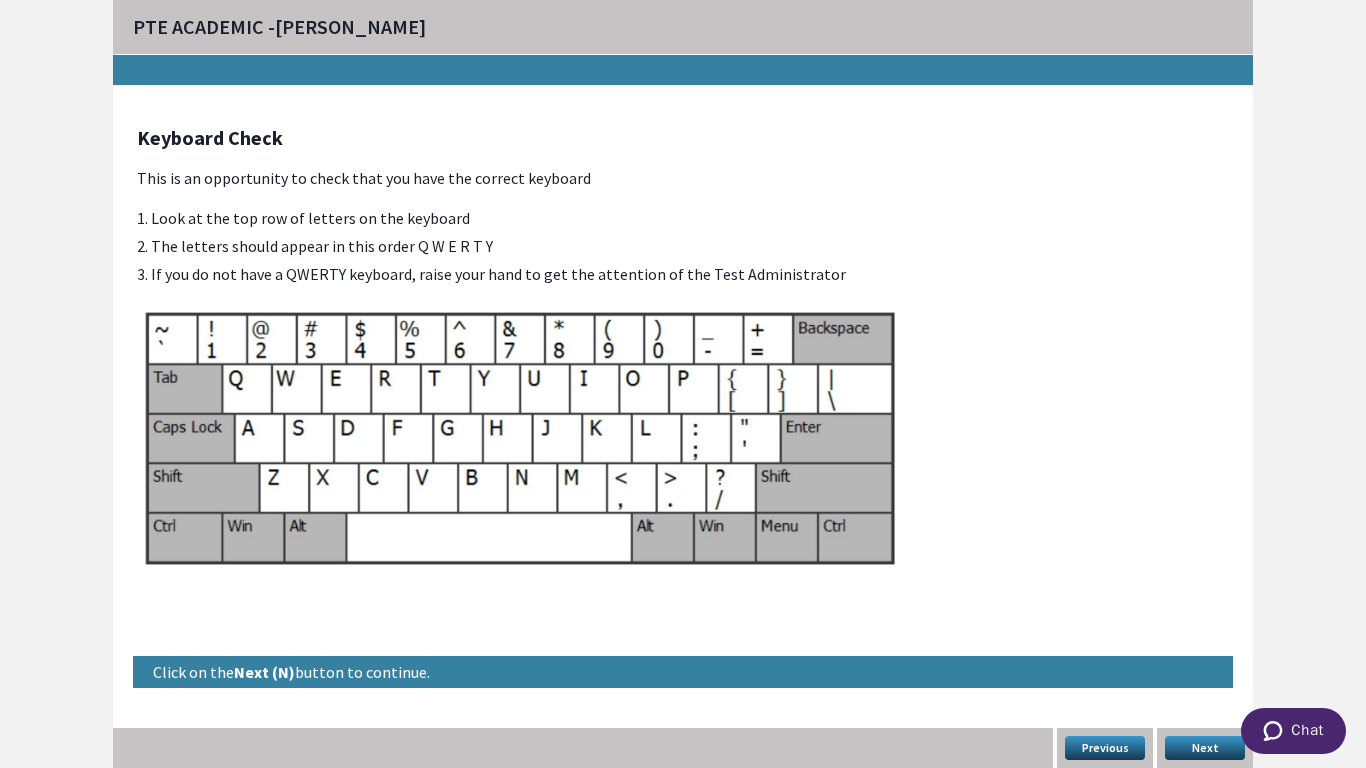 click on "Next" at bounding box center [1205, 748] 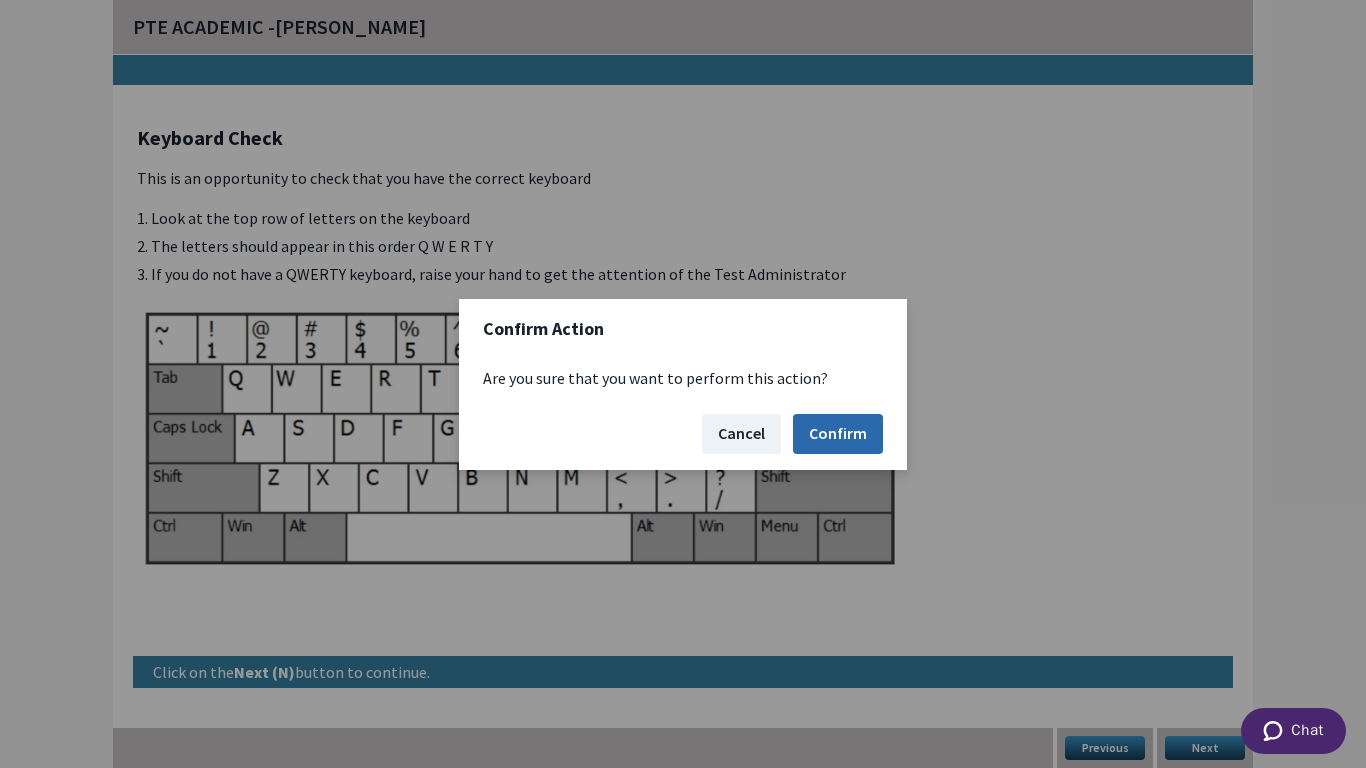 click on "Confirm" at bounding box center [838, 434] 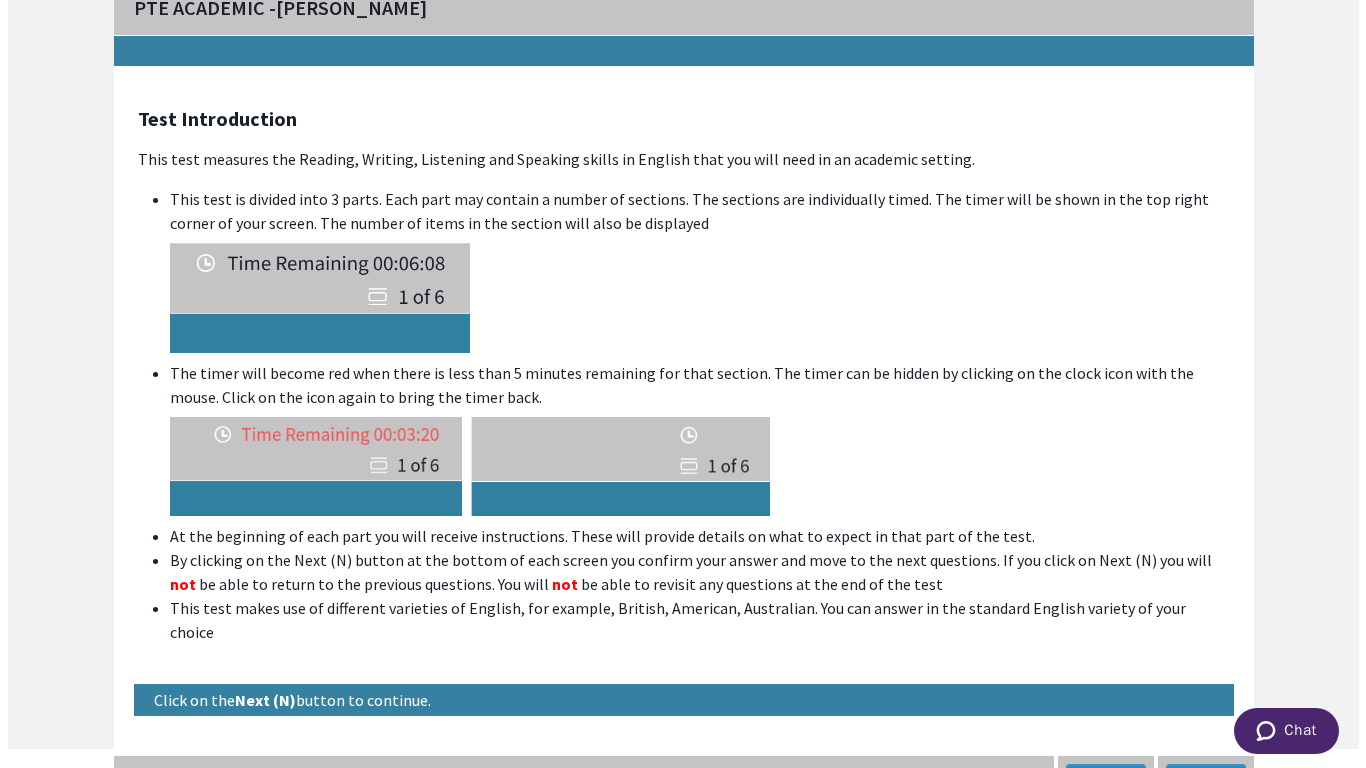 scroll, scrollTop: 23, scrollLeft: 0, axis: vertical 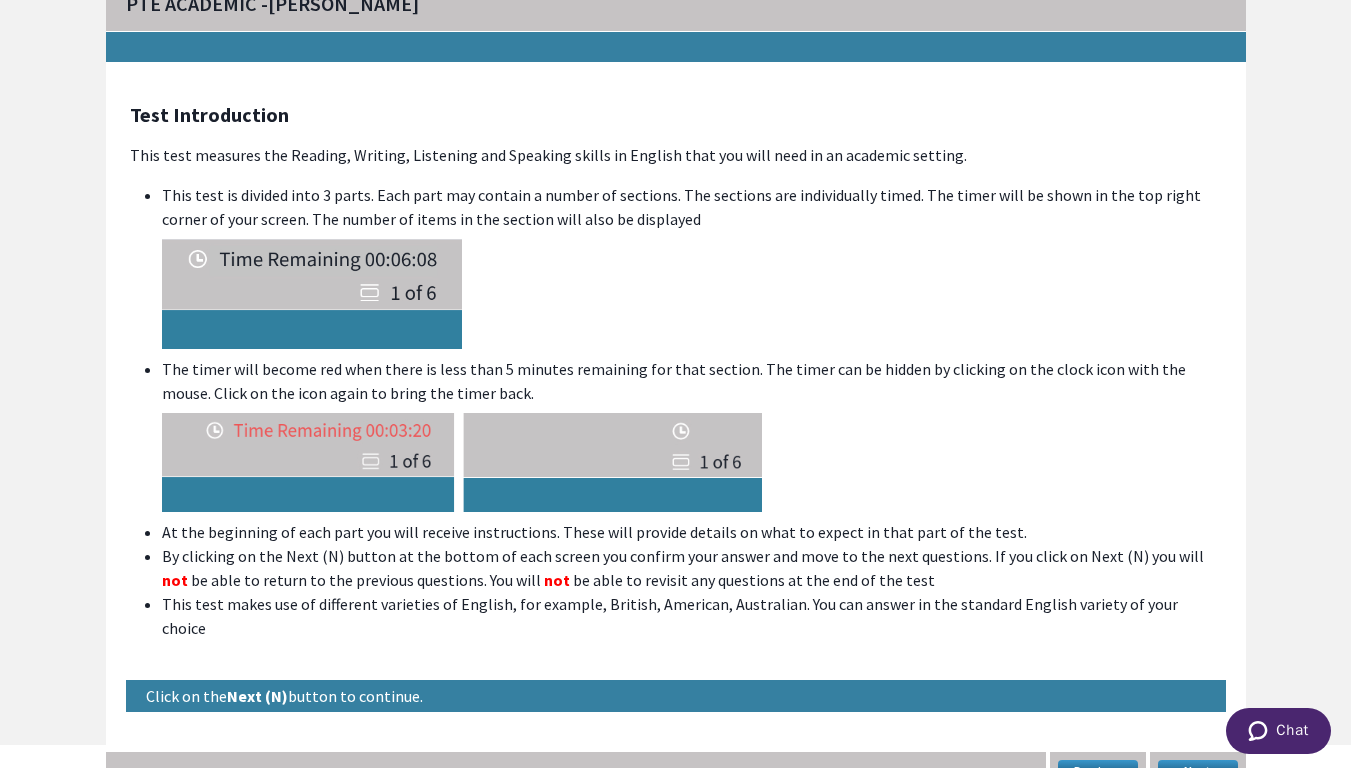 click on "Next" at bounding box center [1198, 772] 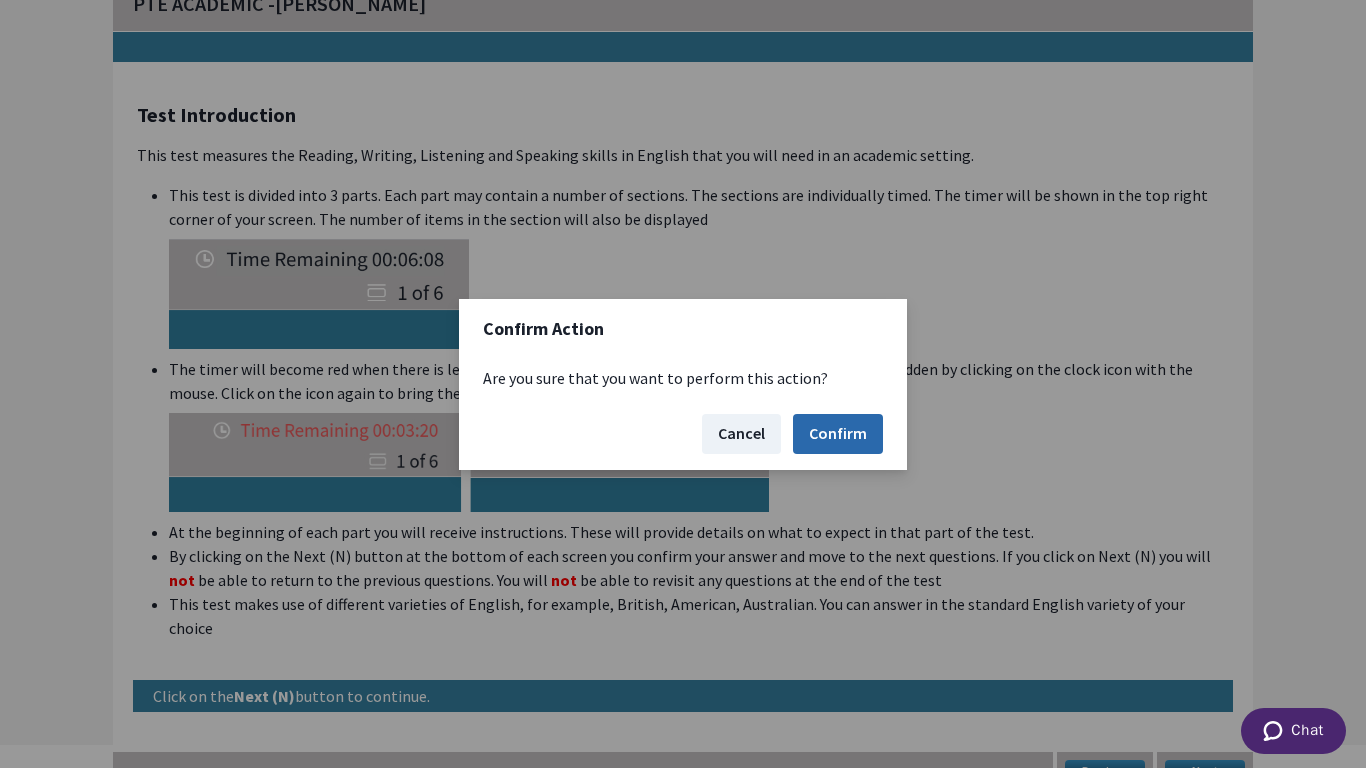 click on "Confirm" at bounding box center [838, 434] 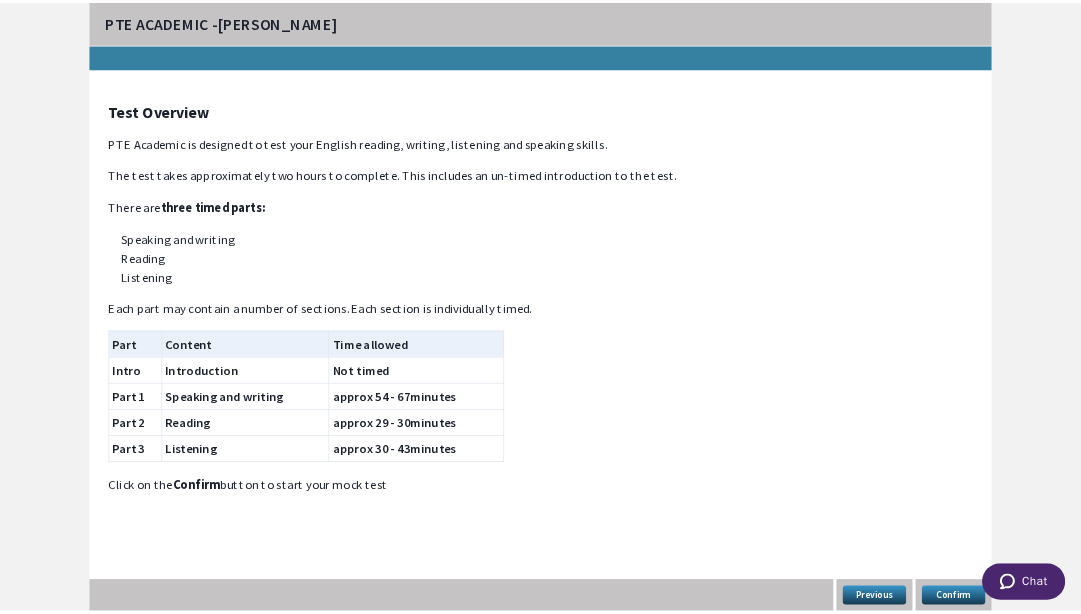 scroll, scrollTop: 0, scrollLeft: 0, axis: both 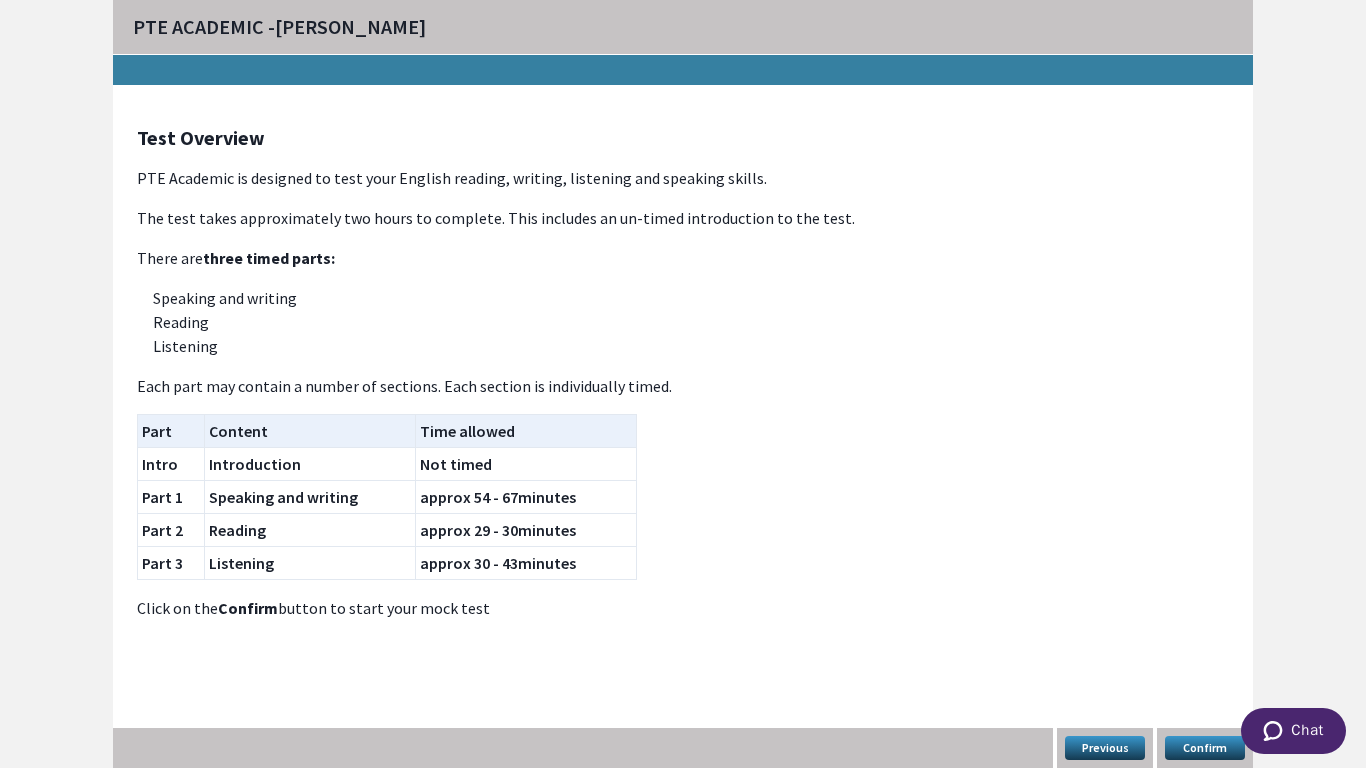 click on "Confirm" at bounding box center [1205, 748] 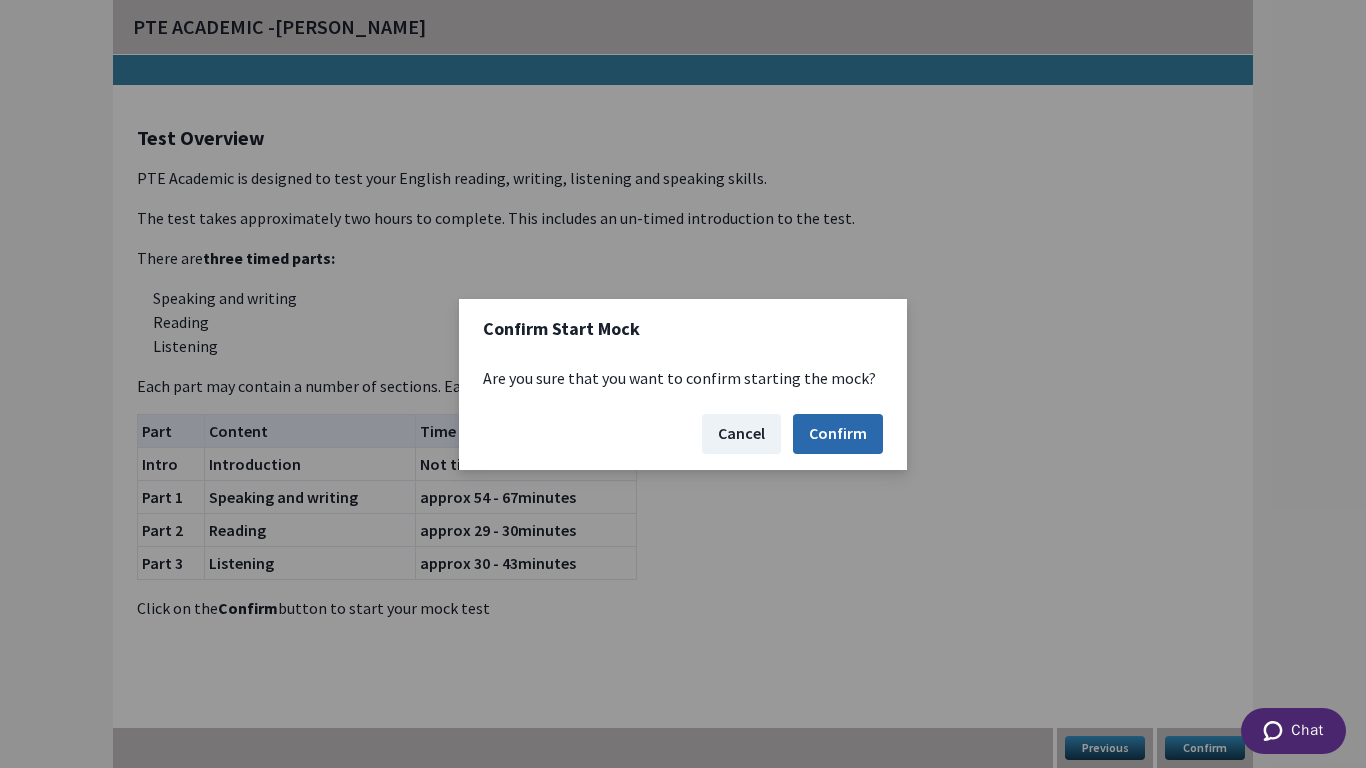 click on "Confirm" at bounding box center [838, 434] 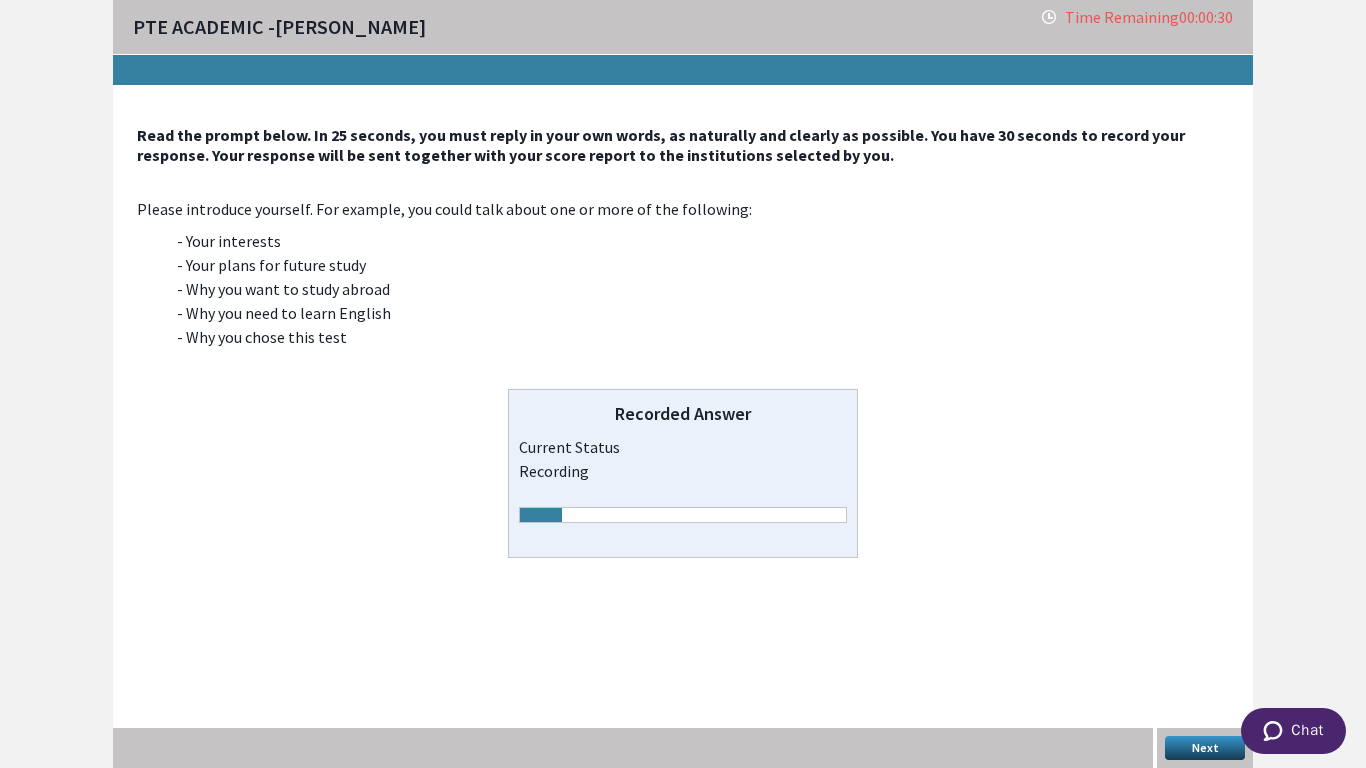 click on "Next" at bounding box center [1205, 748] 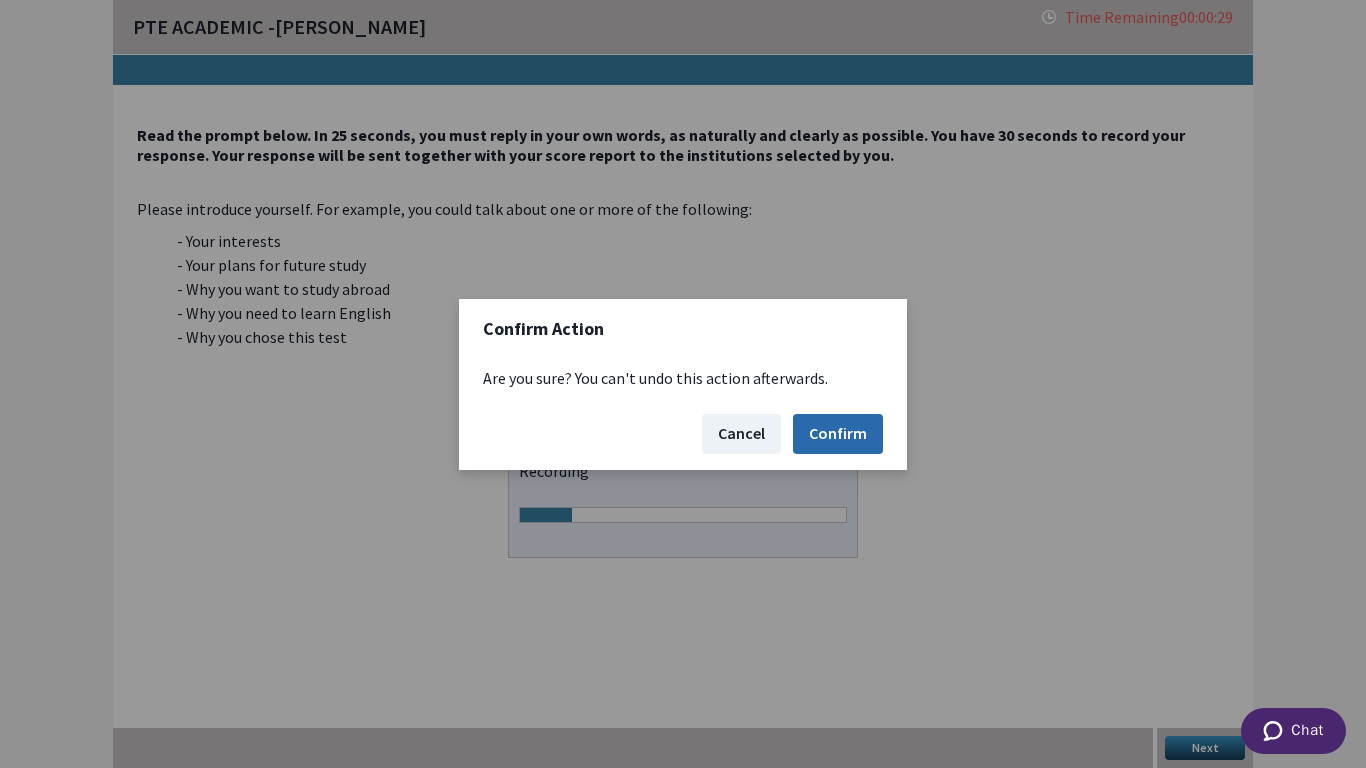 click on "Confirm" at bounding box center (838, 434) 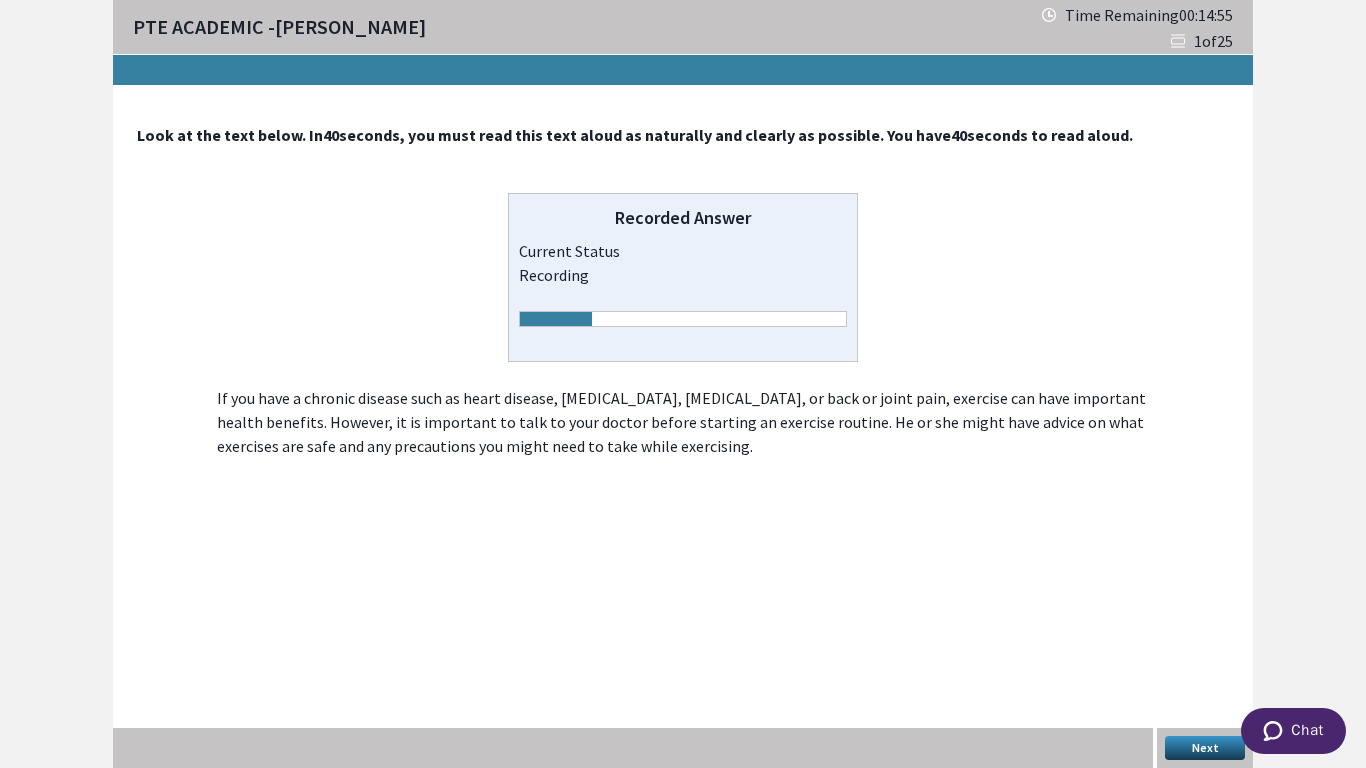 click on "Next" at bounding box center (1205, 748) 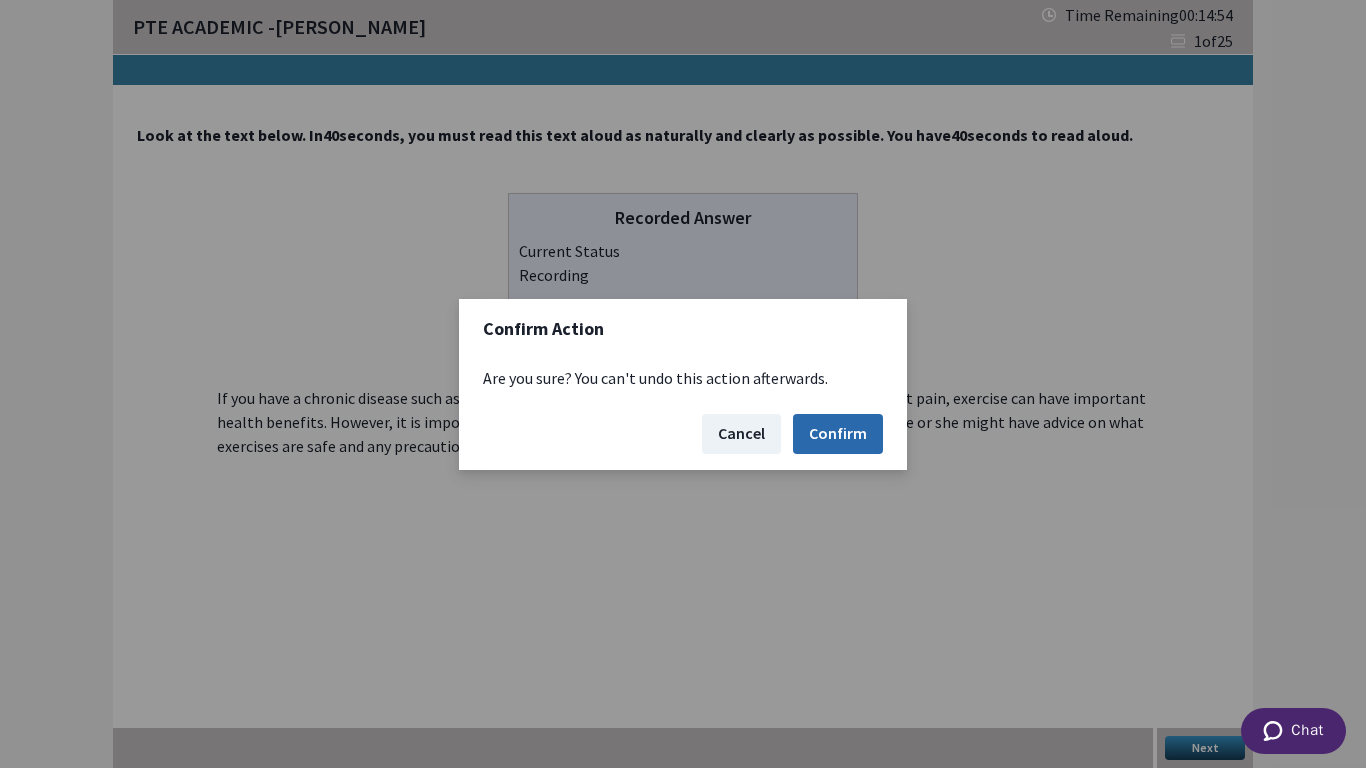 click on "Confirm" at bounding box center [838, 434] 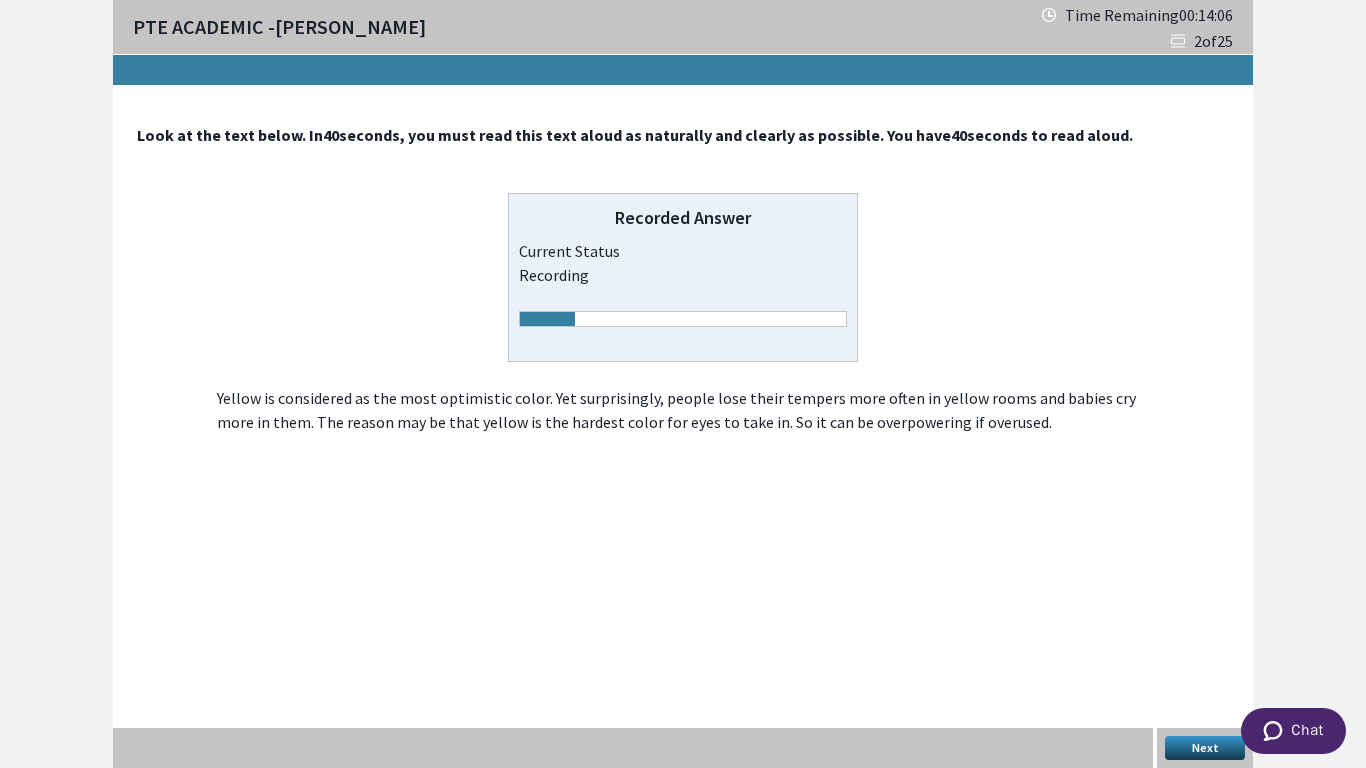 click on "Next" at bounding box center [1205, 748] 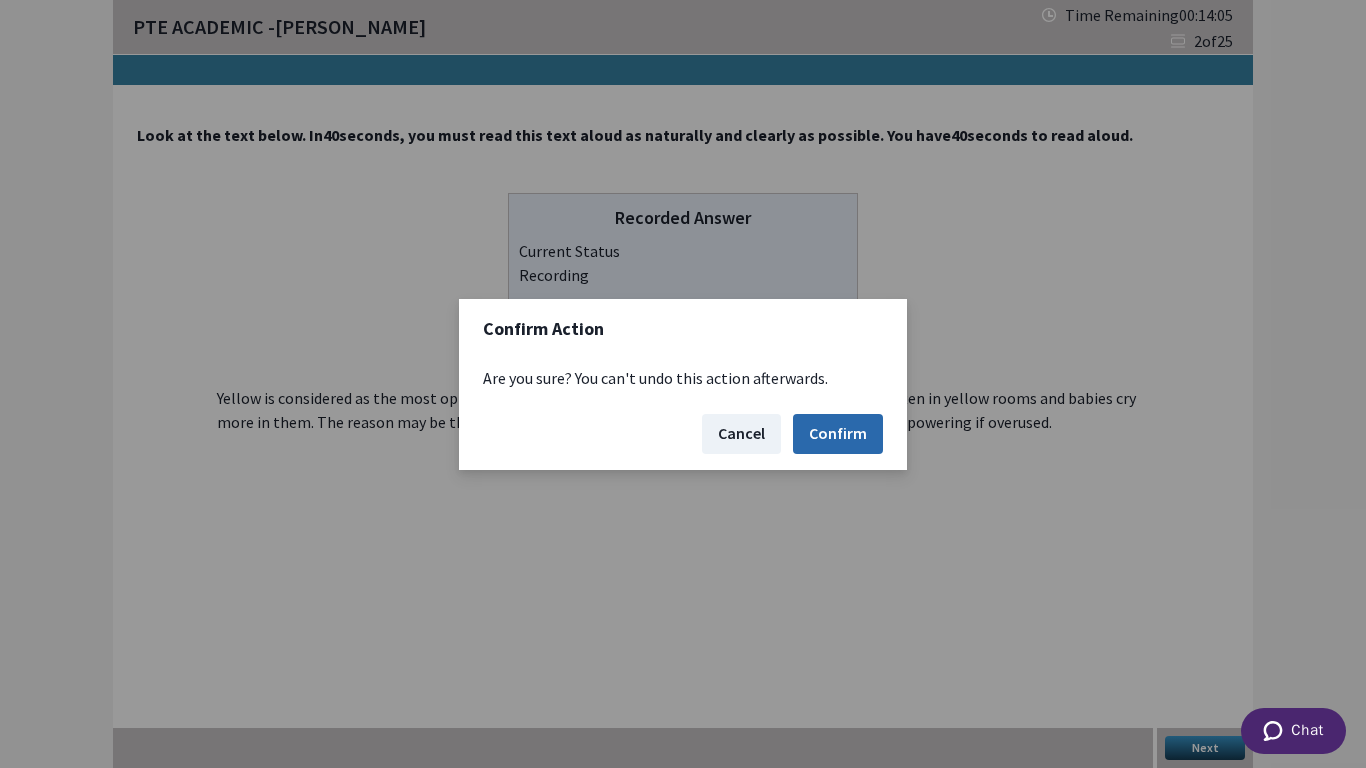 click on "Confirm" at bounding box center [838, 434] 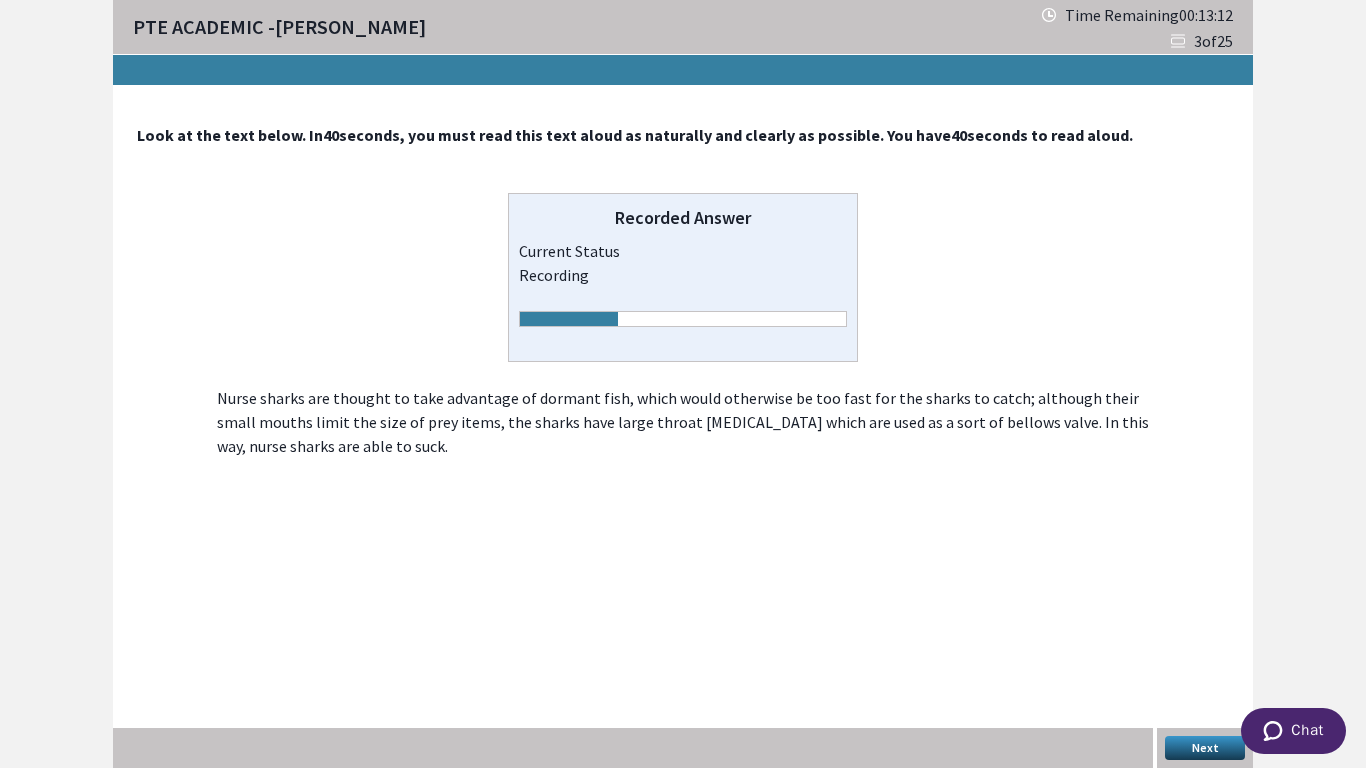 click on "Next" at bounding box center (1205, 748) 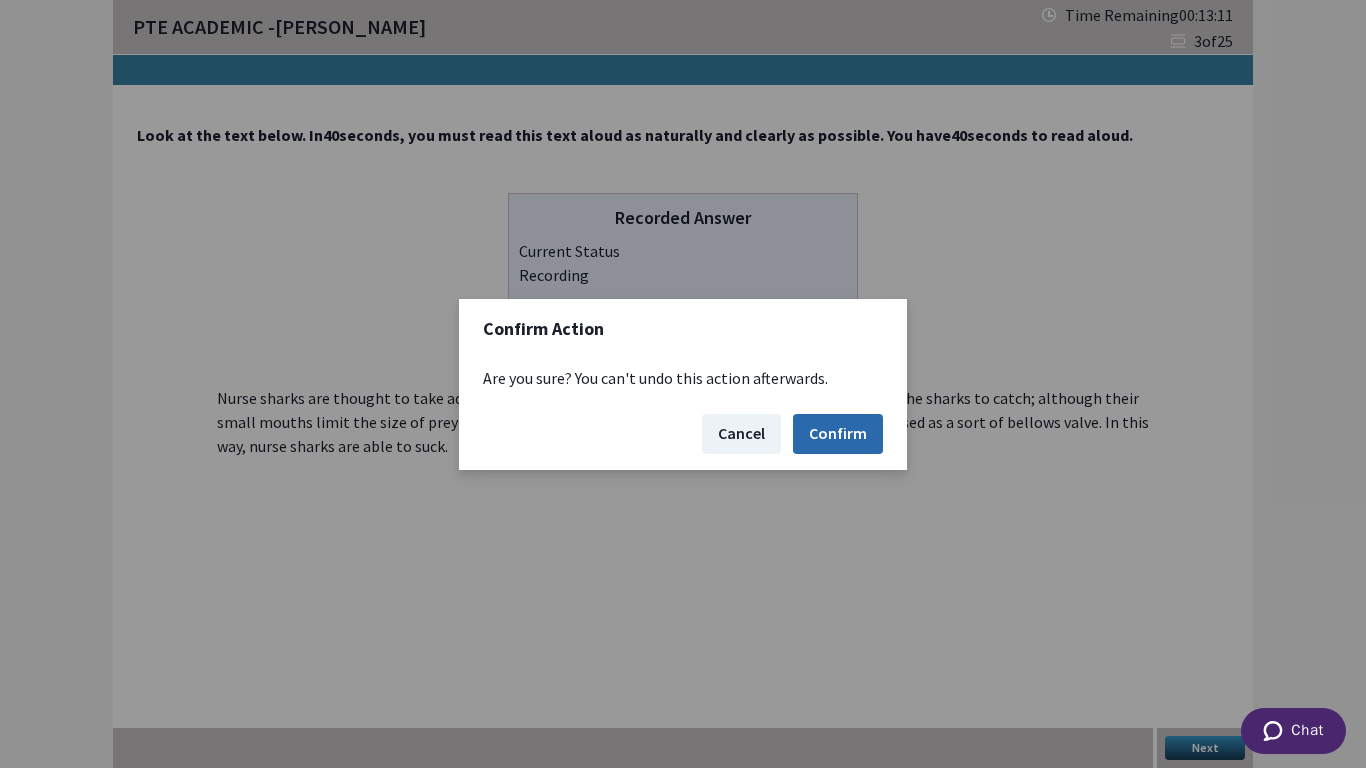 click on "Confirm" at bounding box center [838, 434] 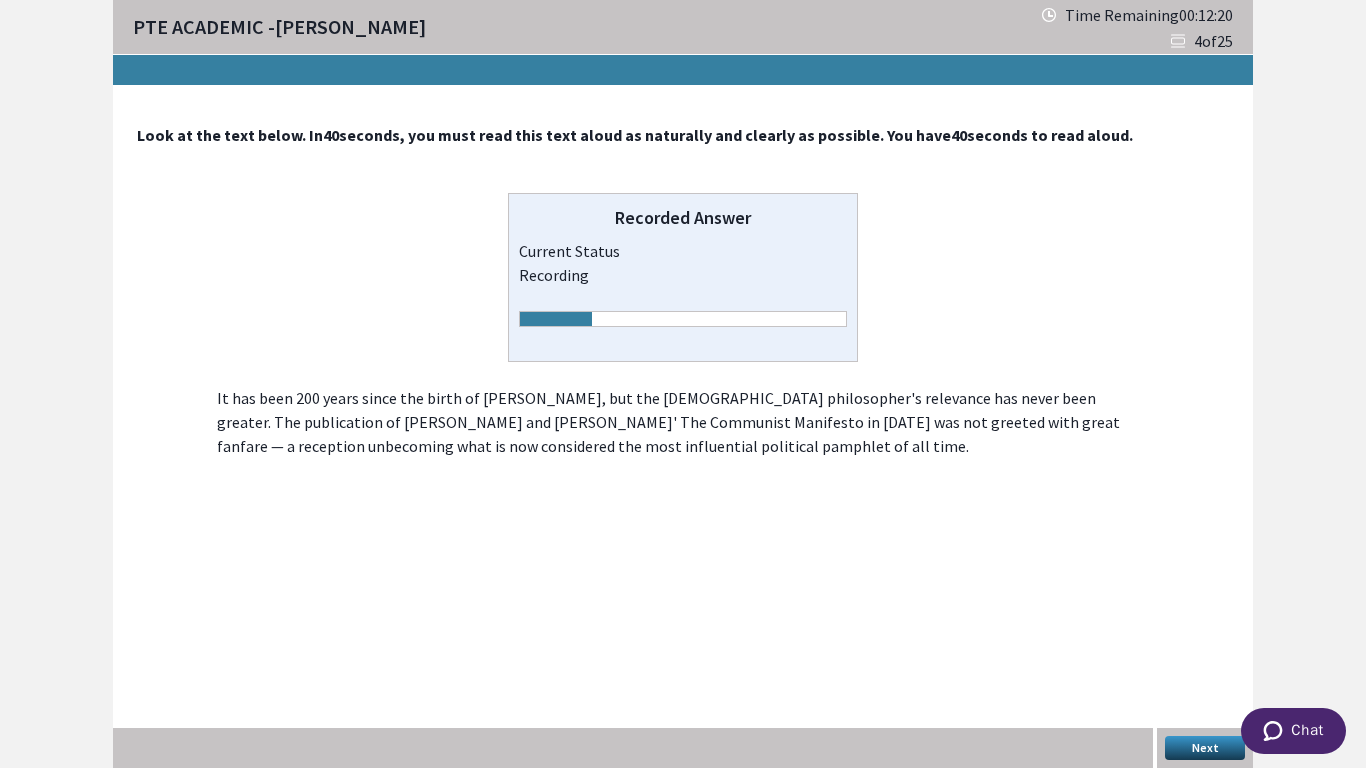 click on "Next" at bounding box center [1205, 748] 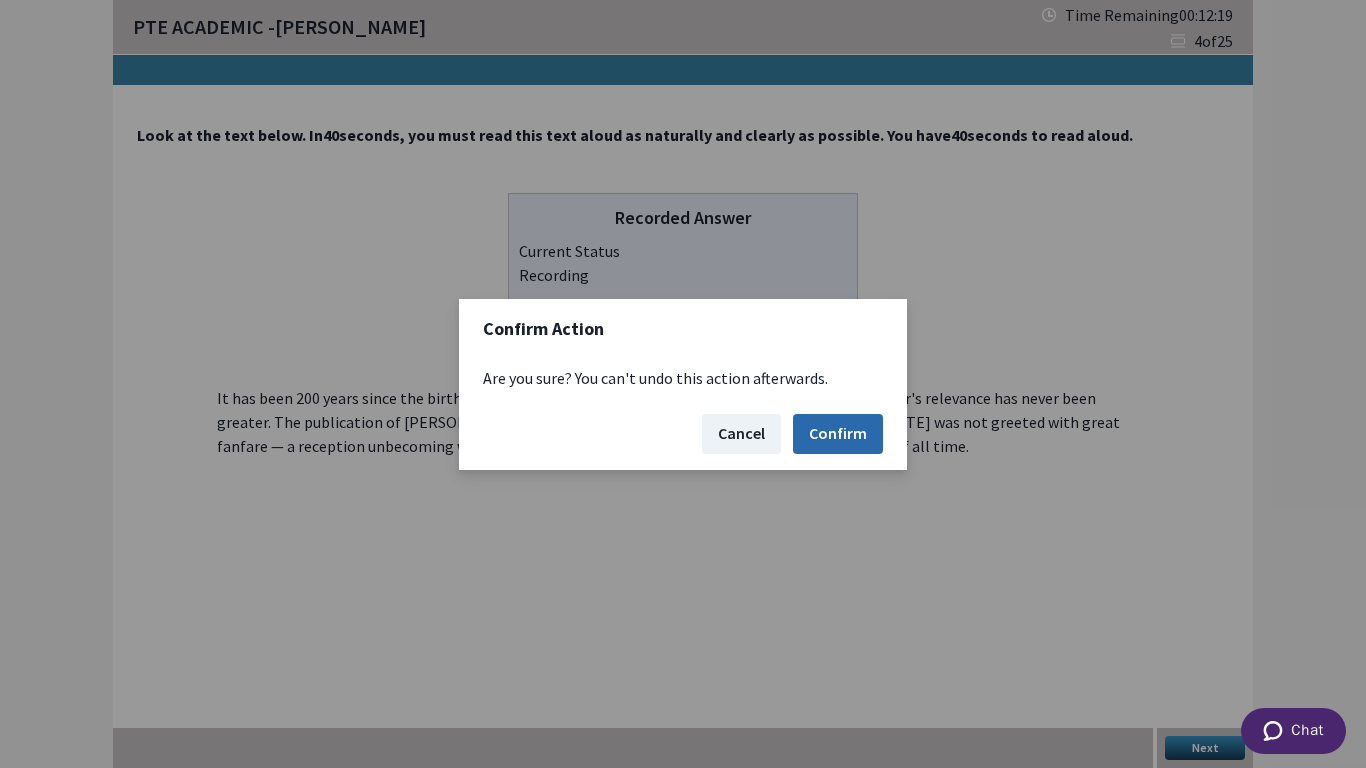click on "Confirm" at bounding box center (838, 434) 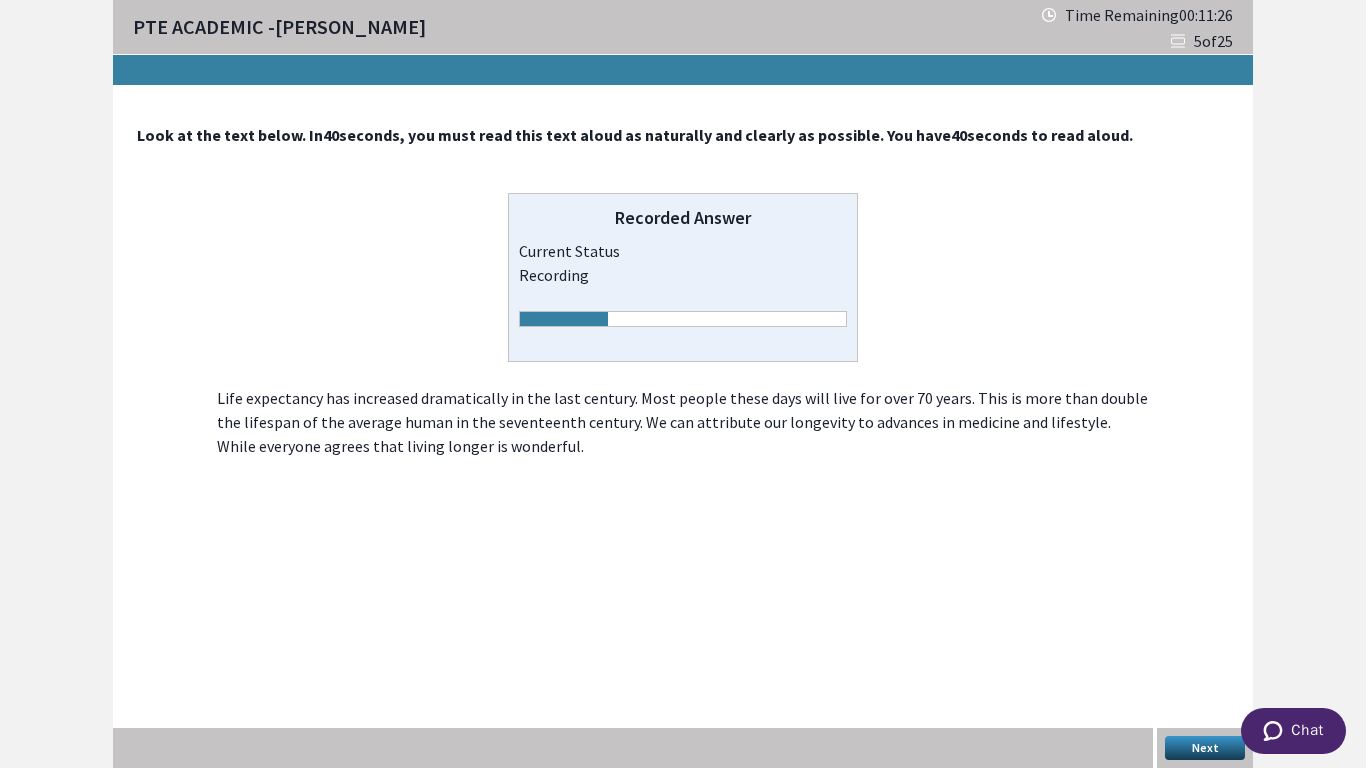 click on "Next" at bounding box center [1205, 748] 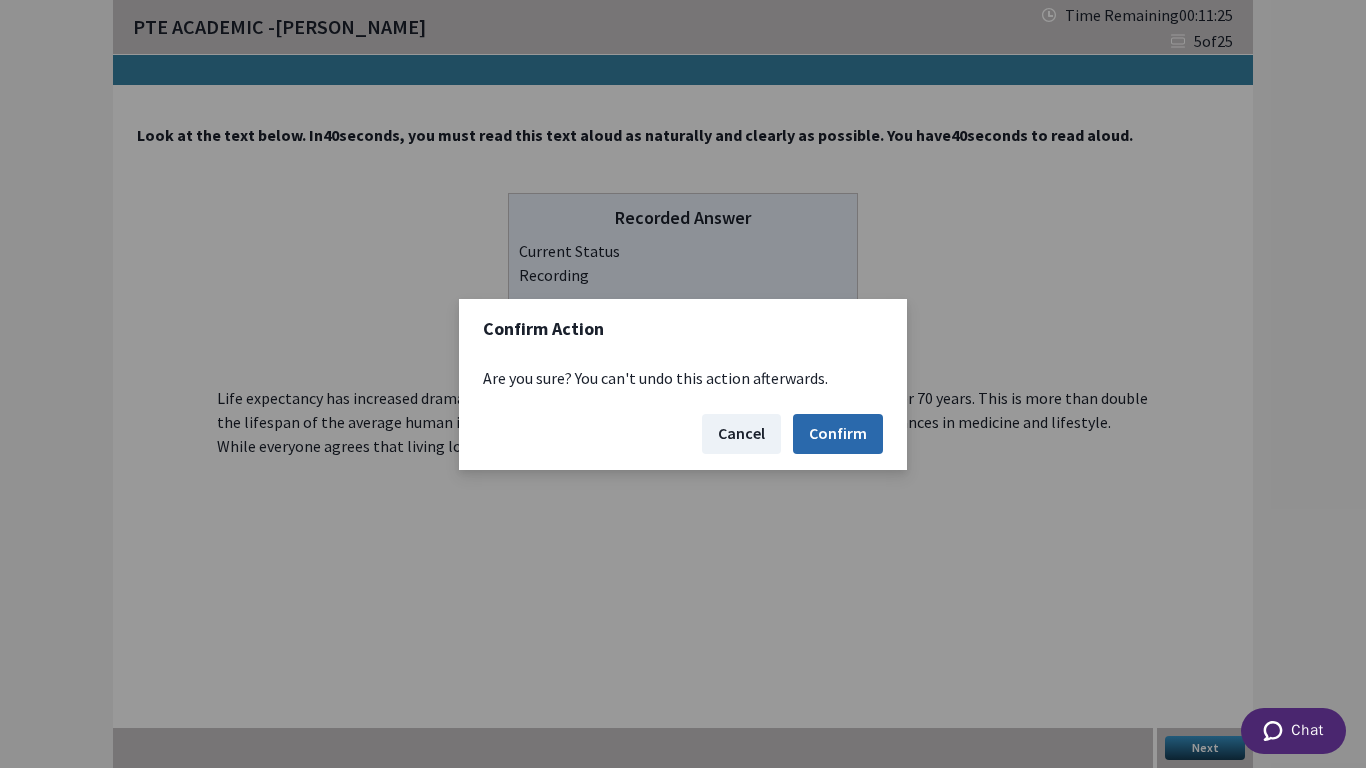click on "Confirm" at bounding box center (838, 434) 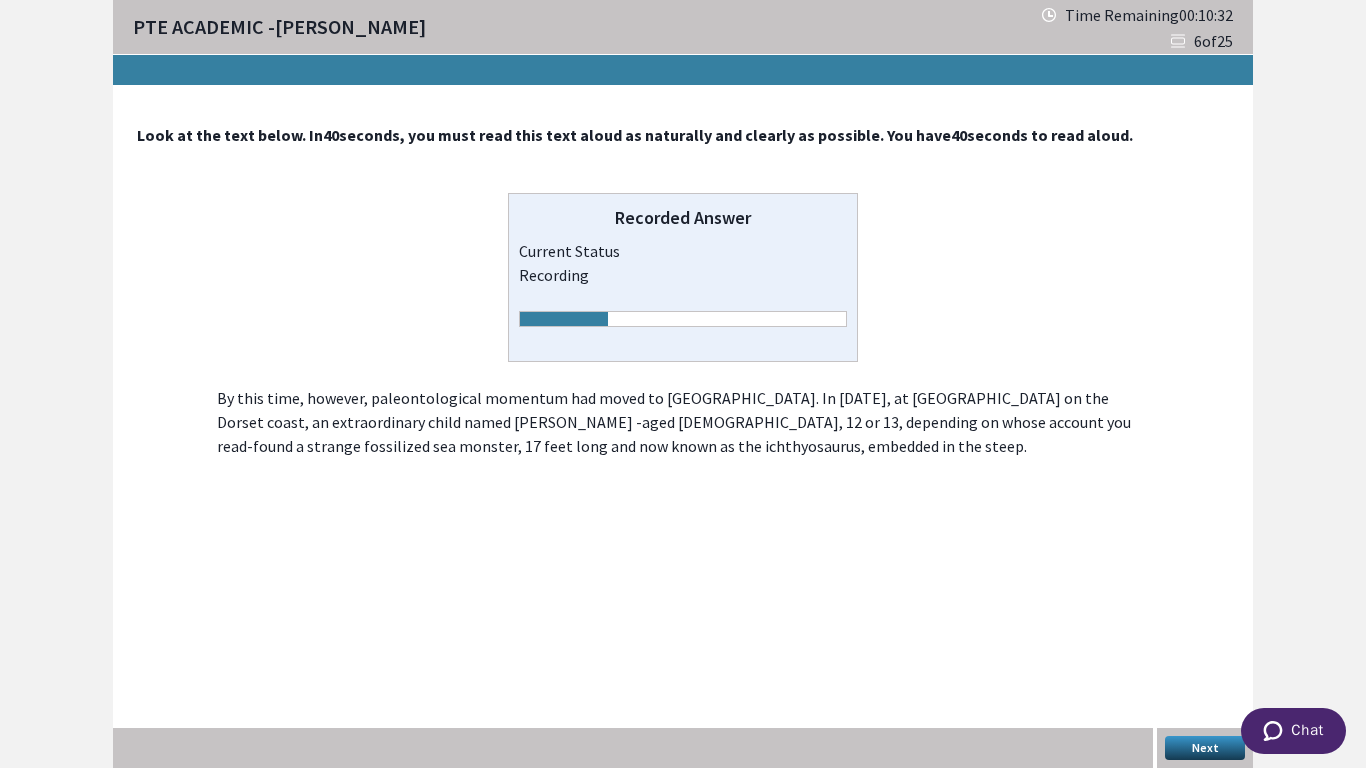 click on "Next" at bounding box center [1205, 748] 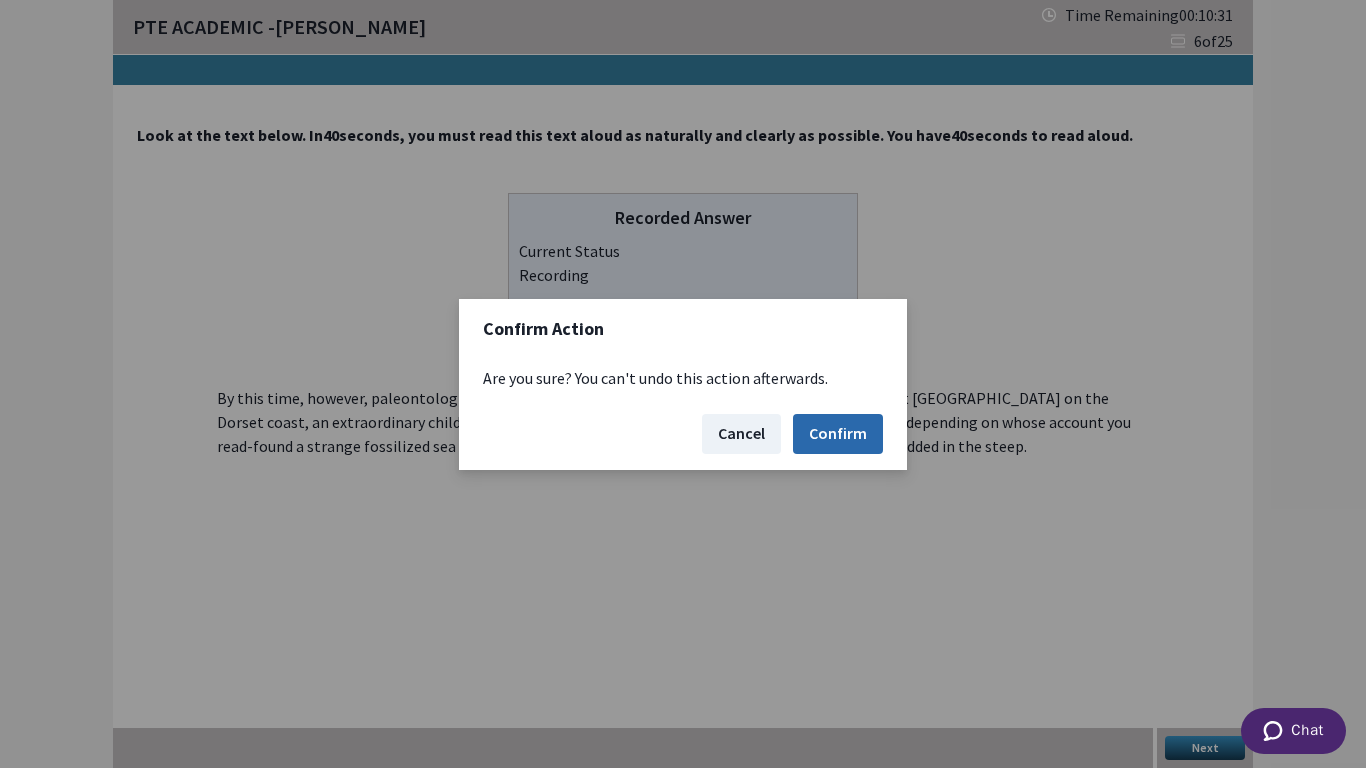 click on "Confirm" at bounding box center [838, 434] 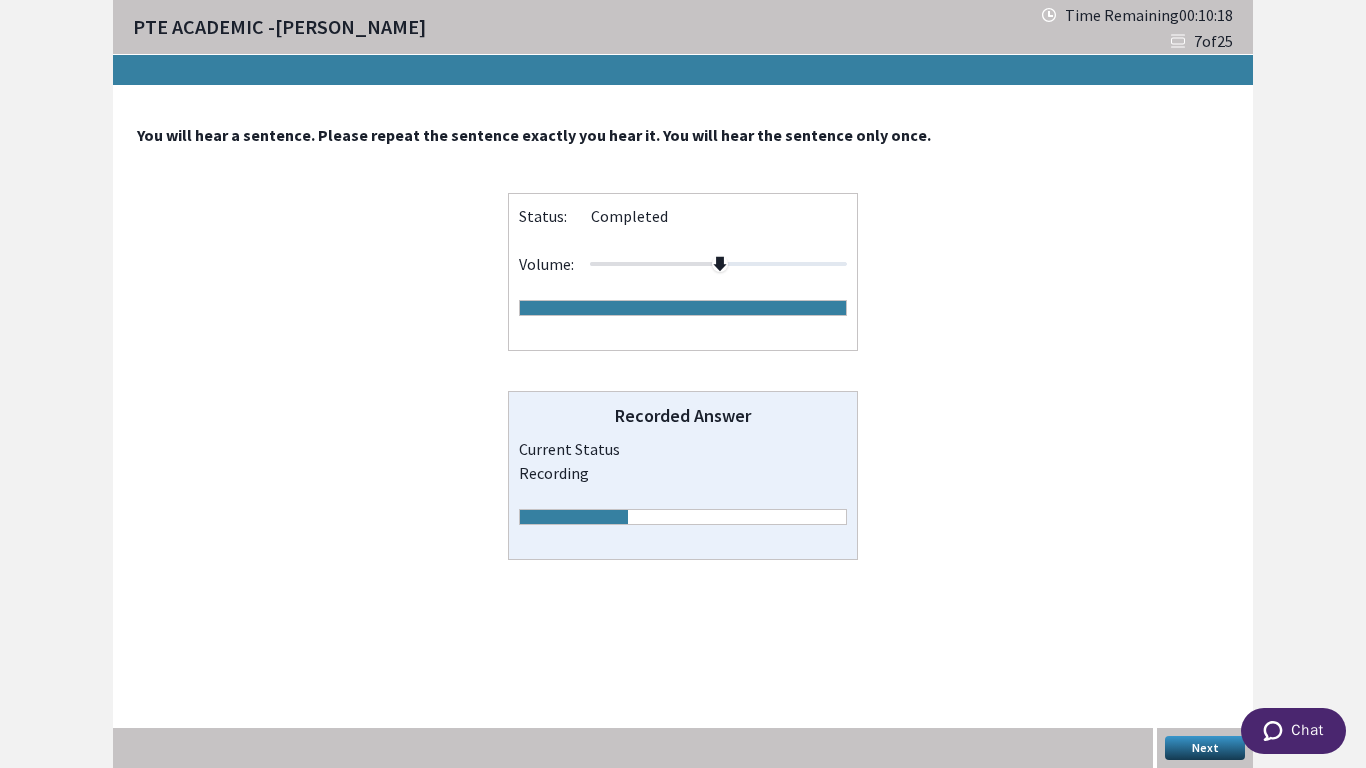 click on "Next" at bounding box center [1205, 748] 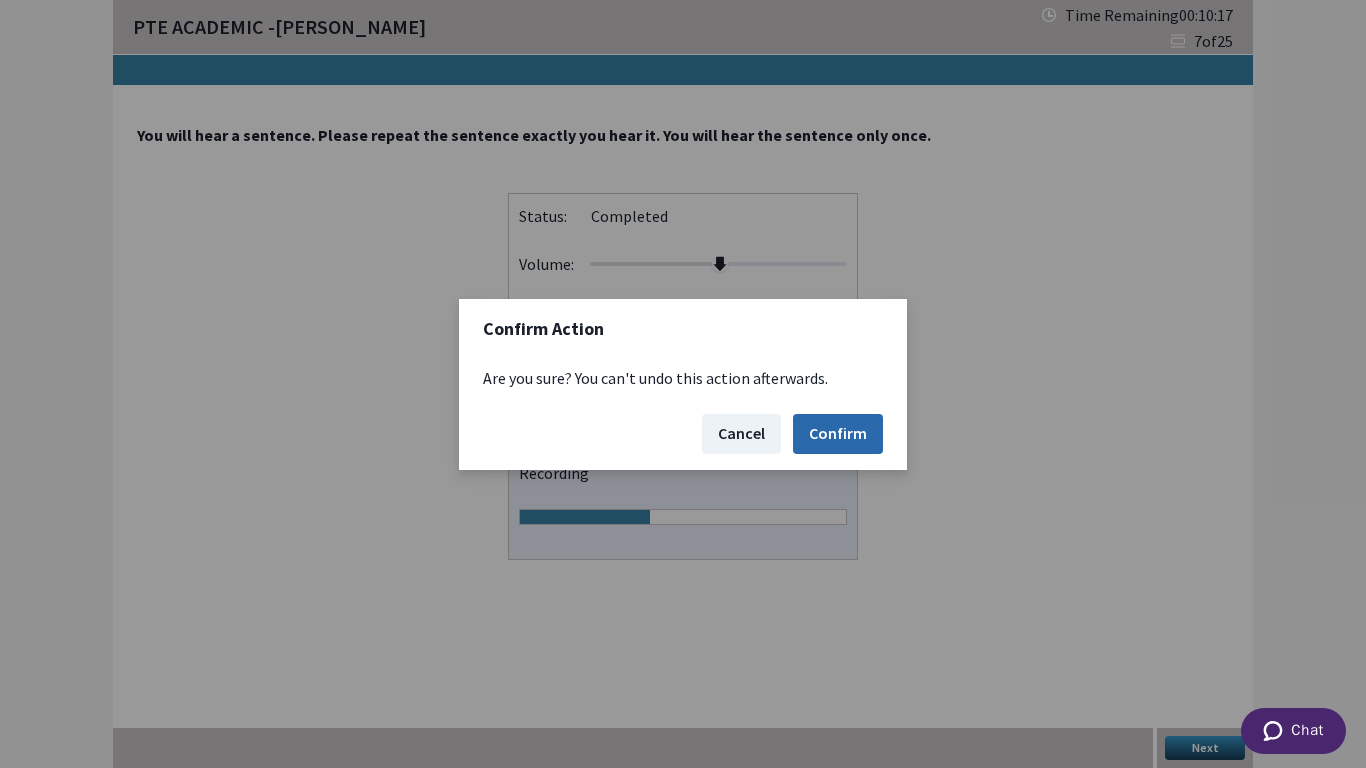 click on "Confirm" at bounding box center (838, 434) 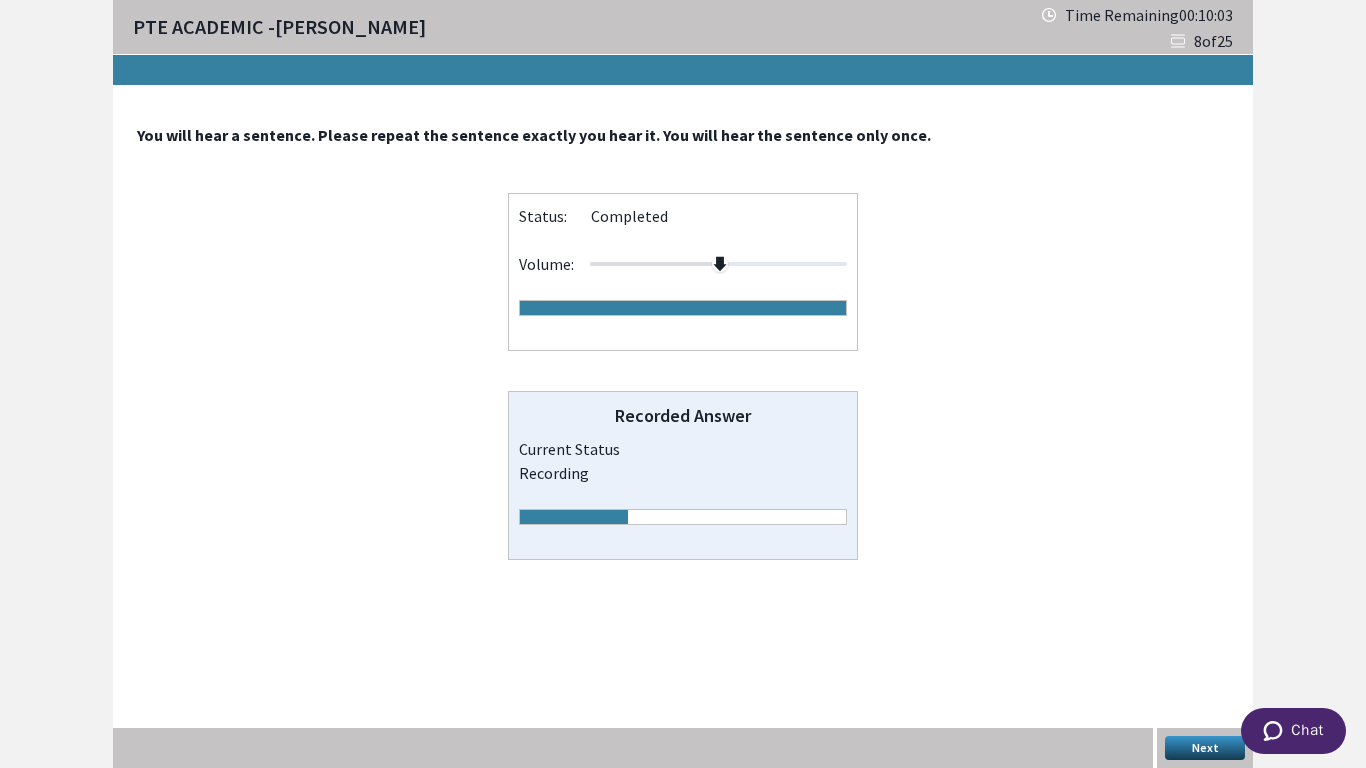 click on "Next" at bounding box center [1205, 748] 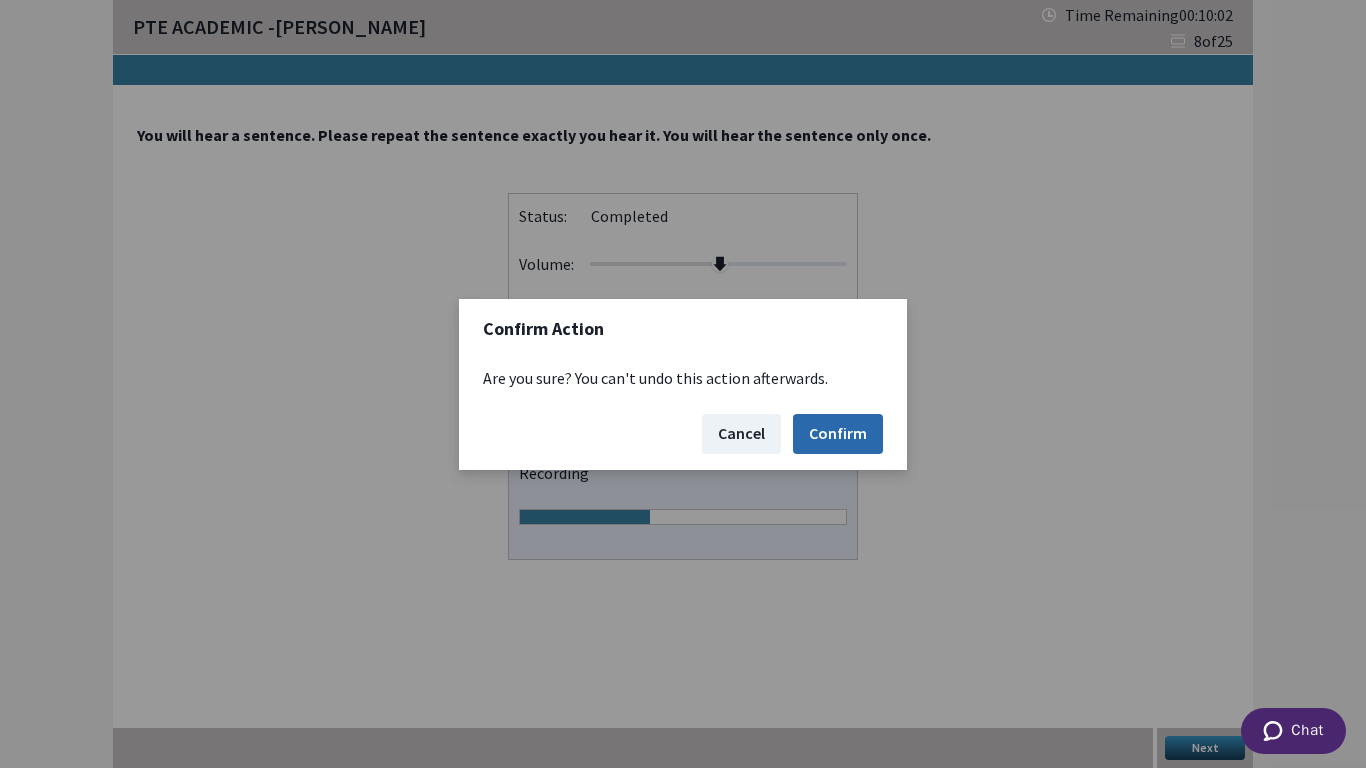 click on "Confirm" at bounding box center [838, 434] 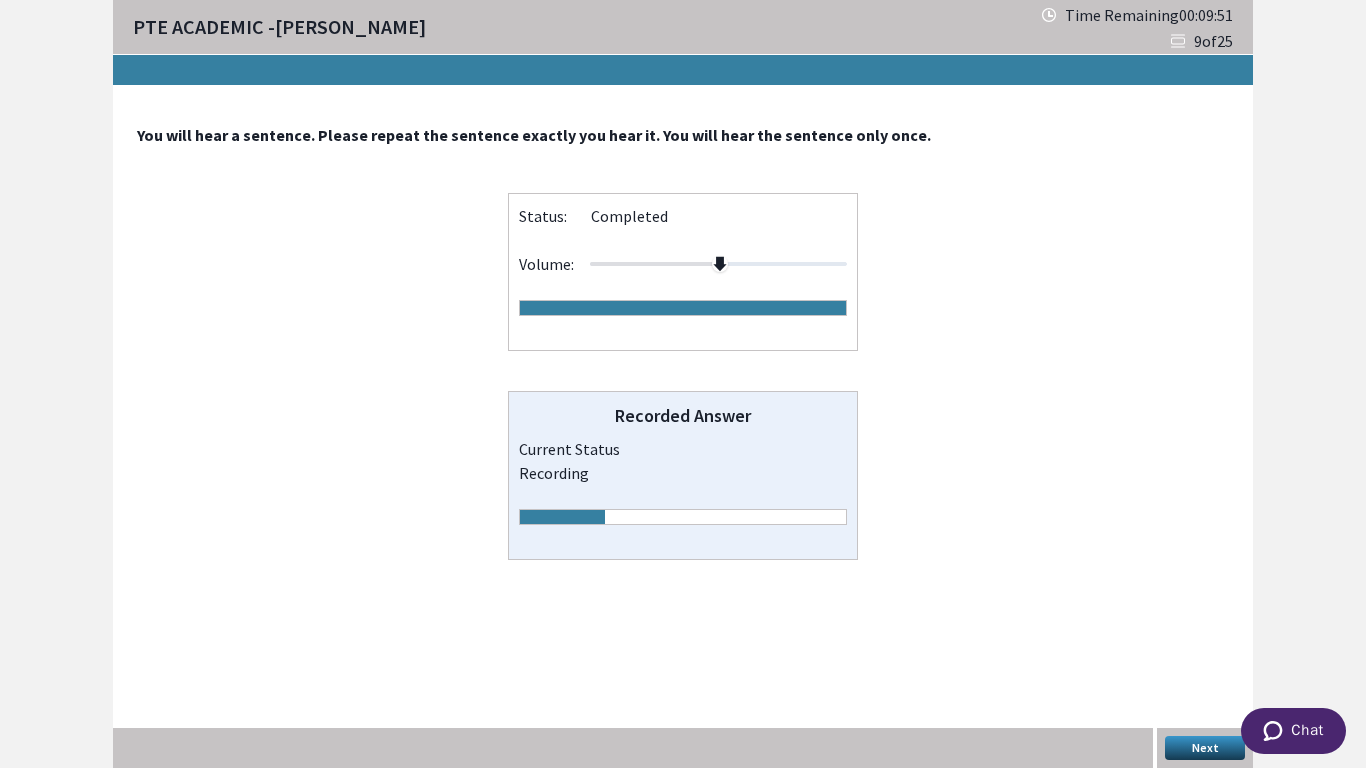 click on "Next" at bounding box center (1205, 748) 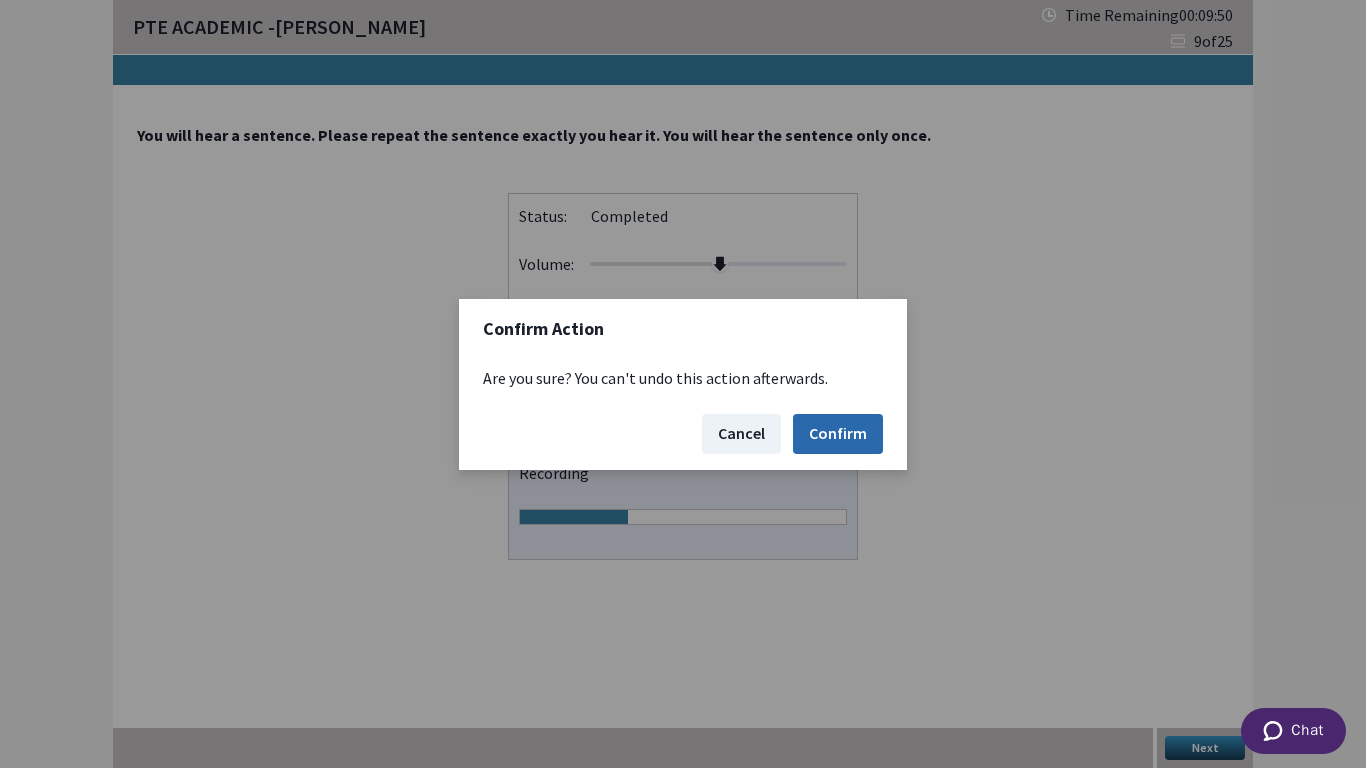 click on "Confirm" at bounding box center (838, 434) 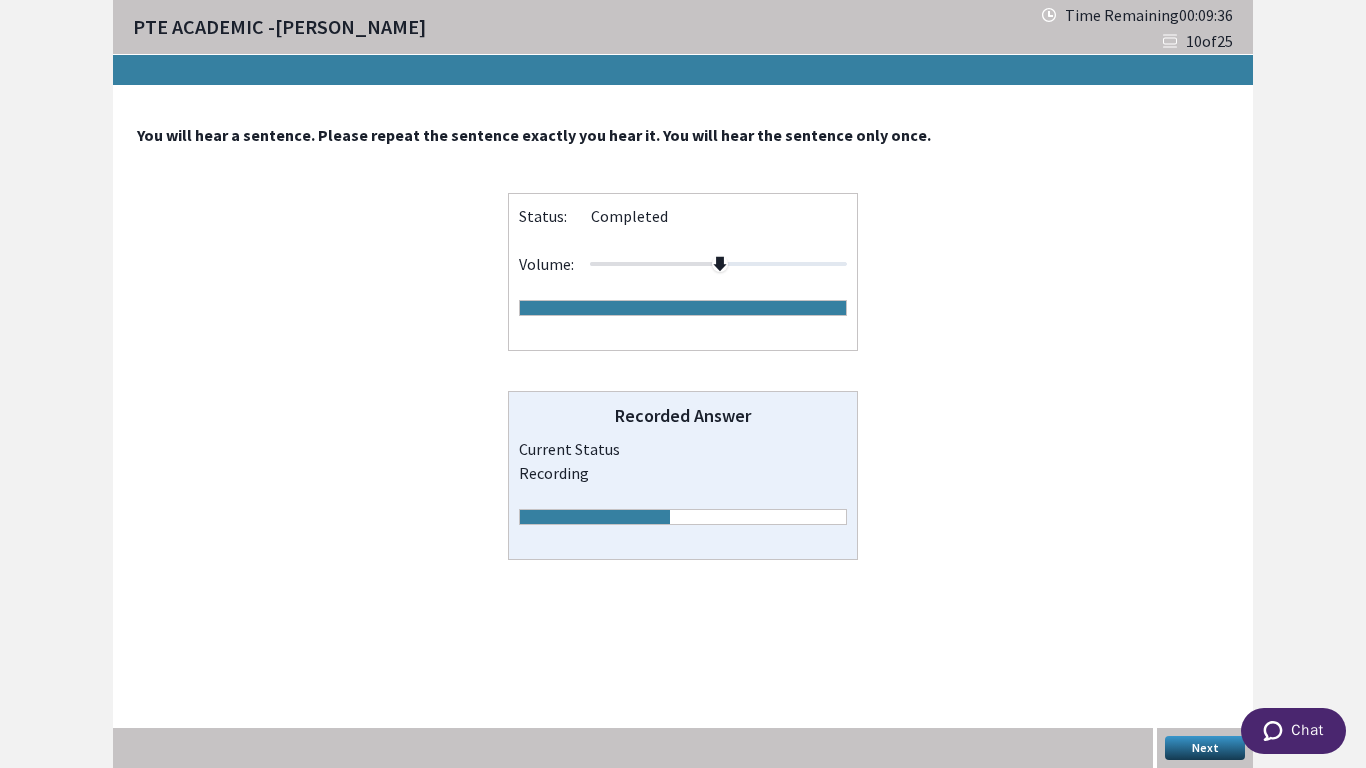 click on "Next" at bounding box center [1205, 748] 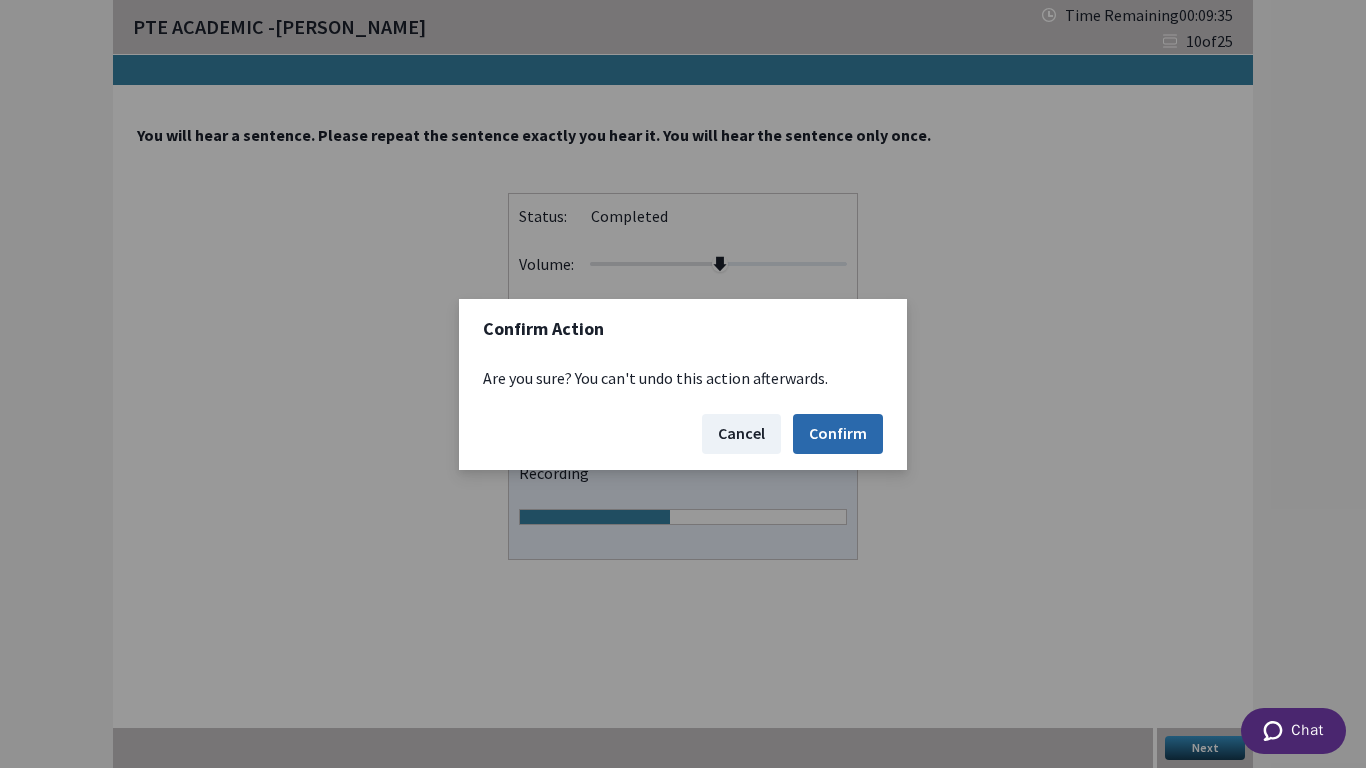 click on "Confirm" at bounding box center (838, 434) 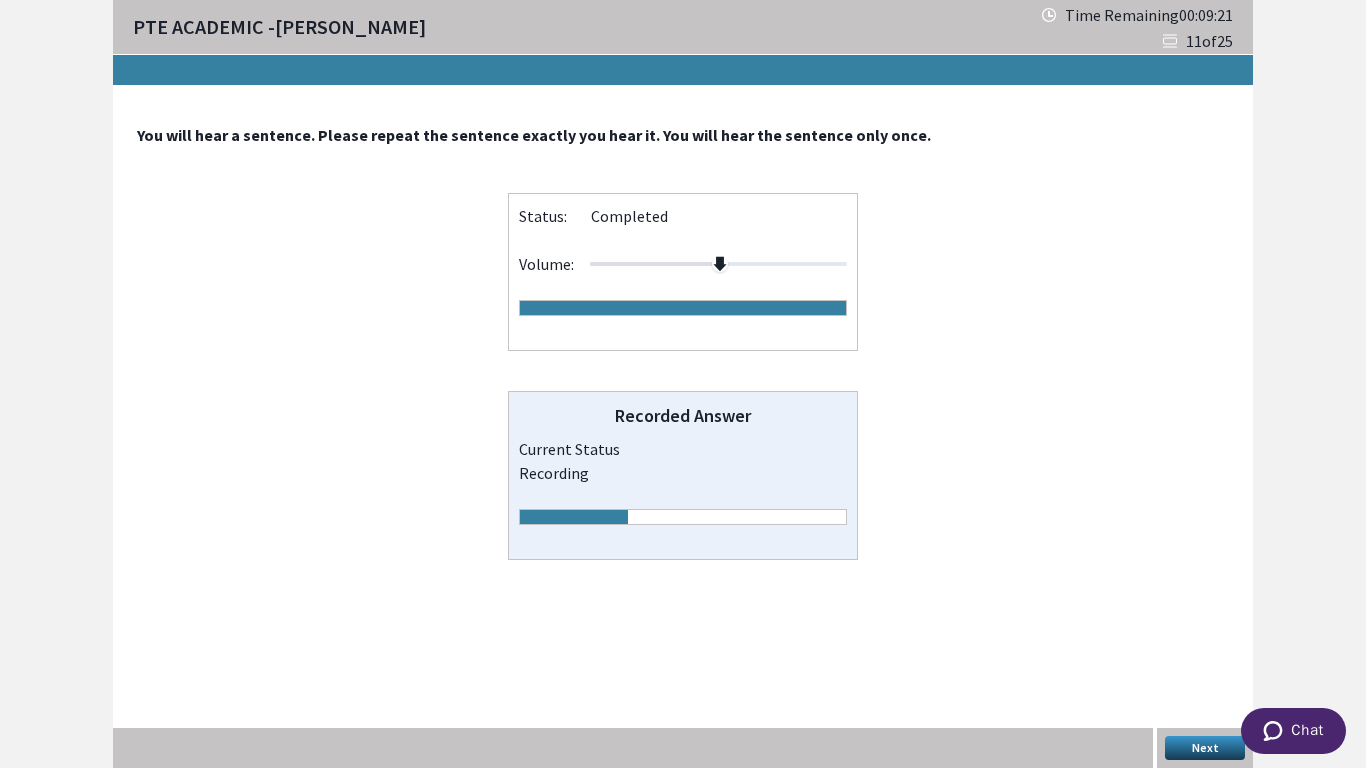 click on "Next" at bounding box center [1205, 748] 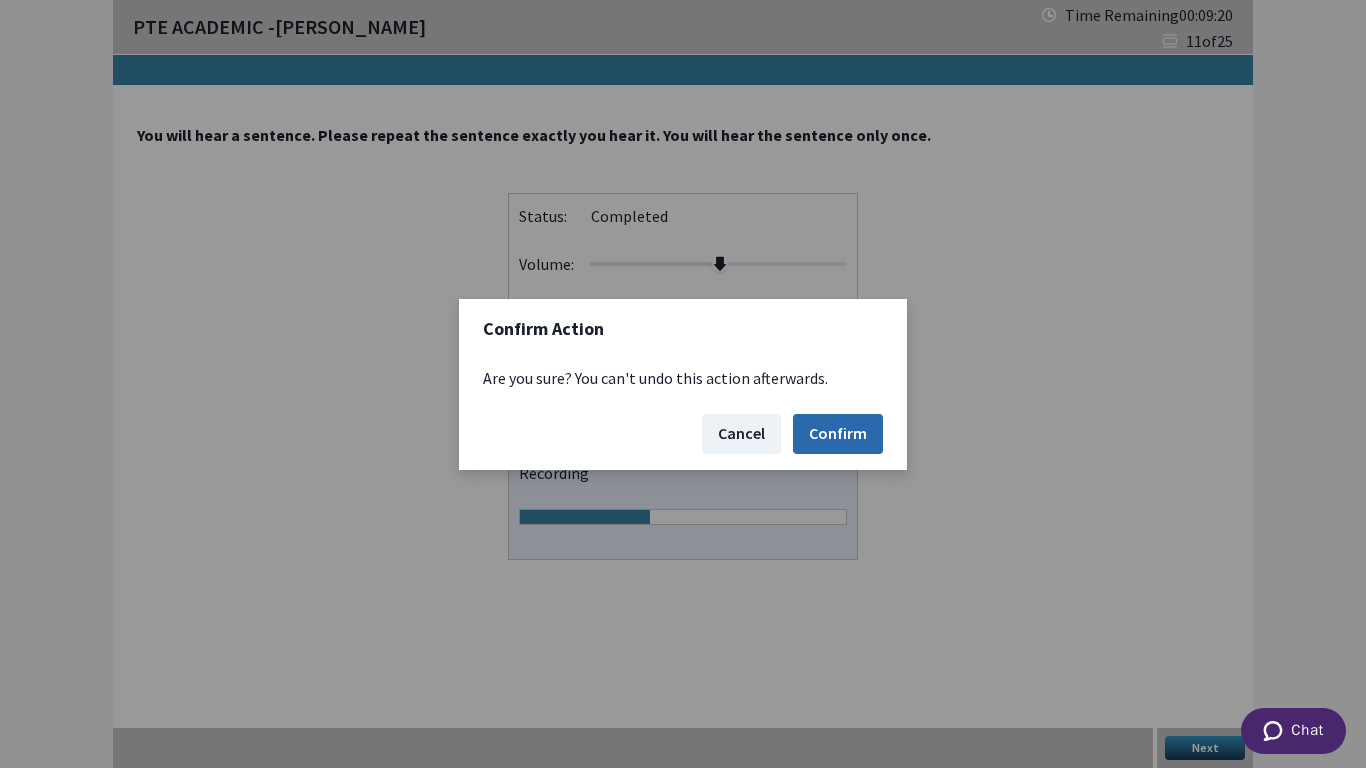 click on "Confirm" at bounding box center [838, 434] 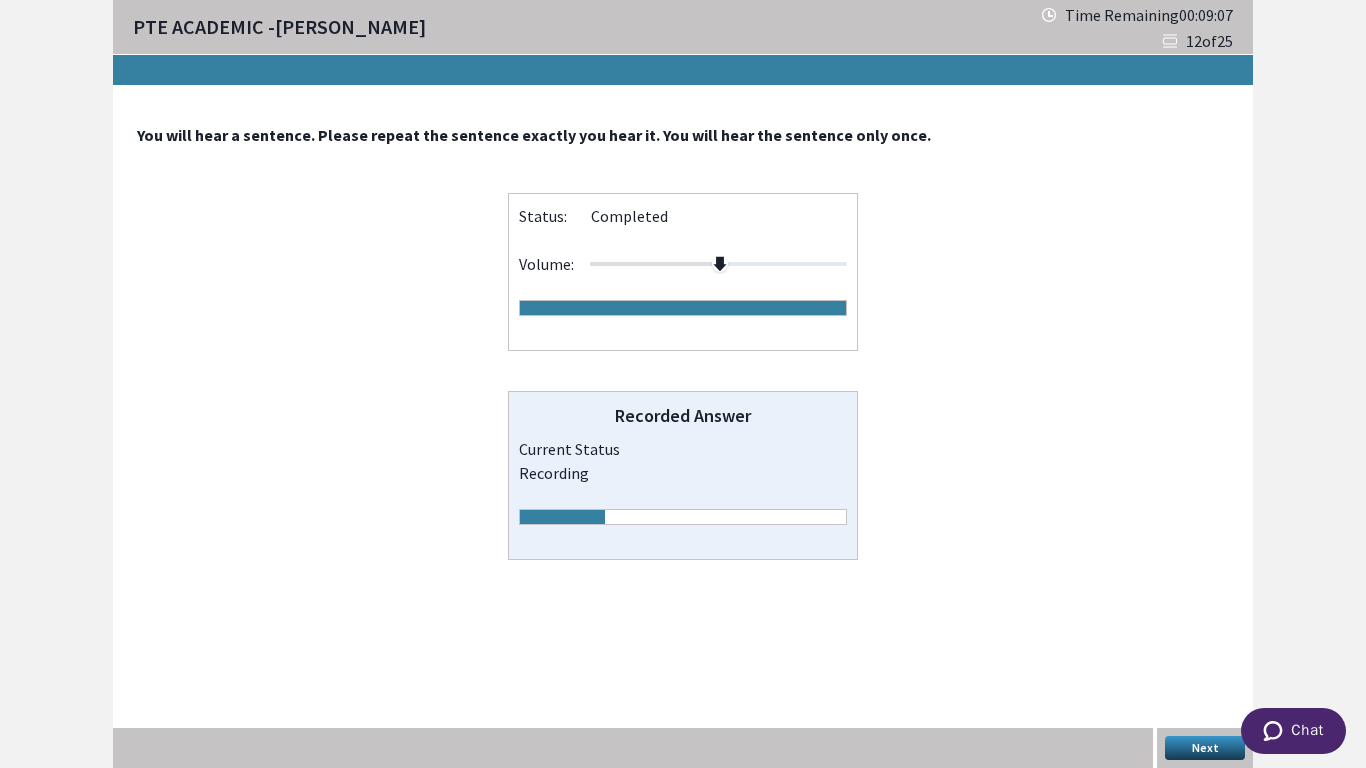 click on "Next" at bounding box center [1205, 748] 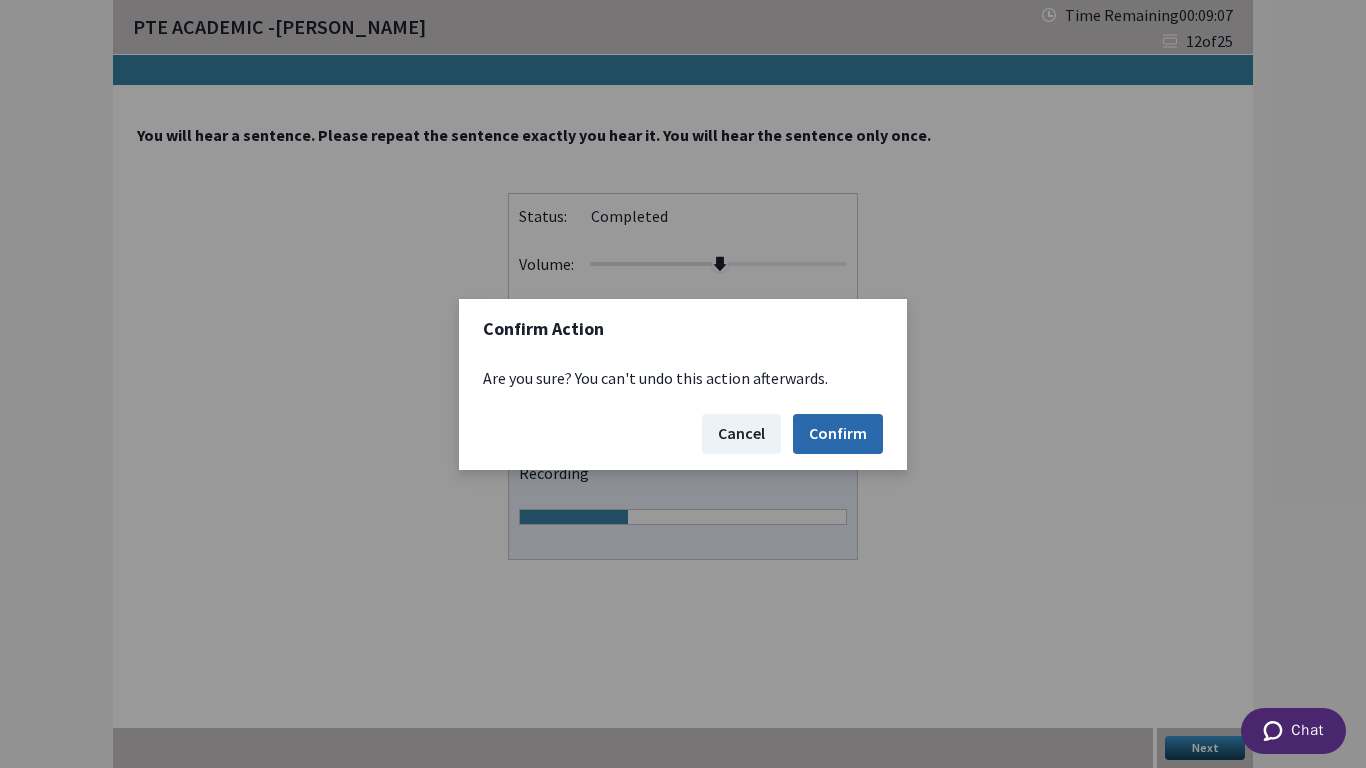 click on "Confirm" at bounding box center [838, 434] 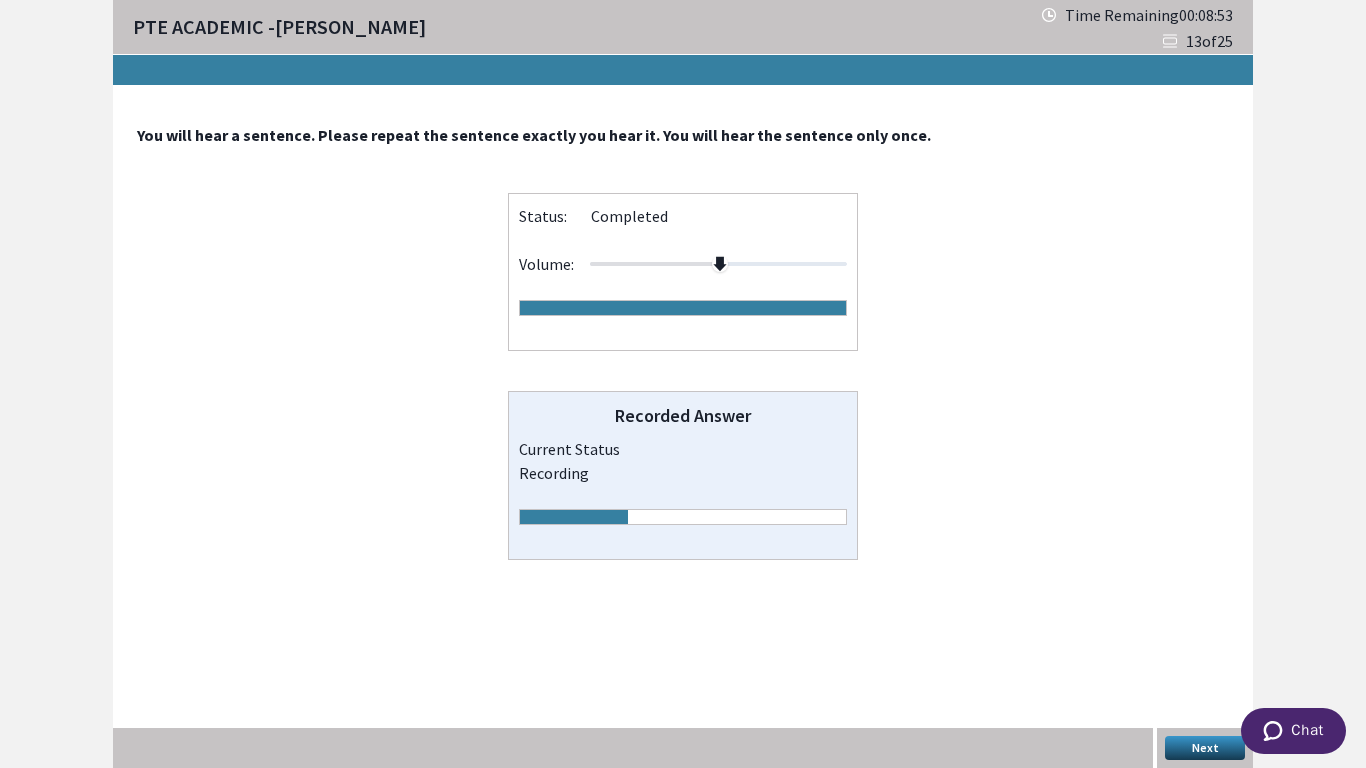 click on "Next" at bounding box center [1205, 748] 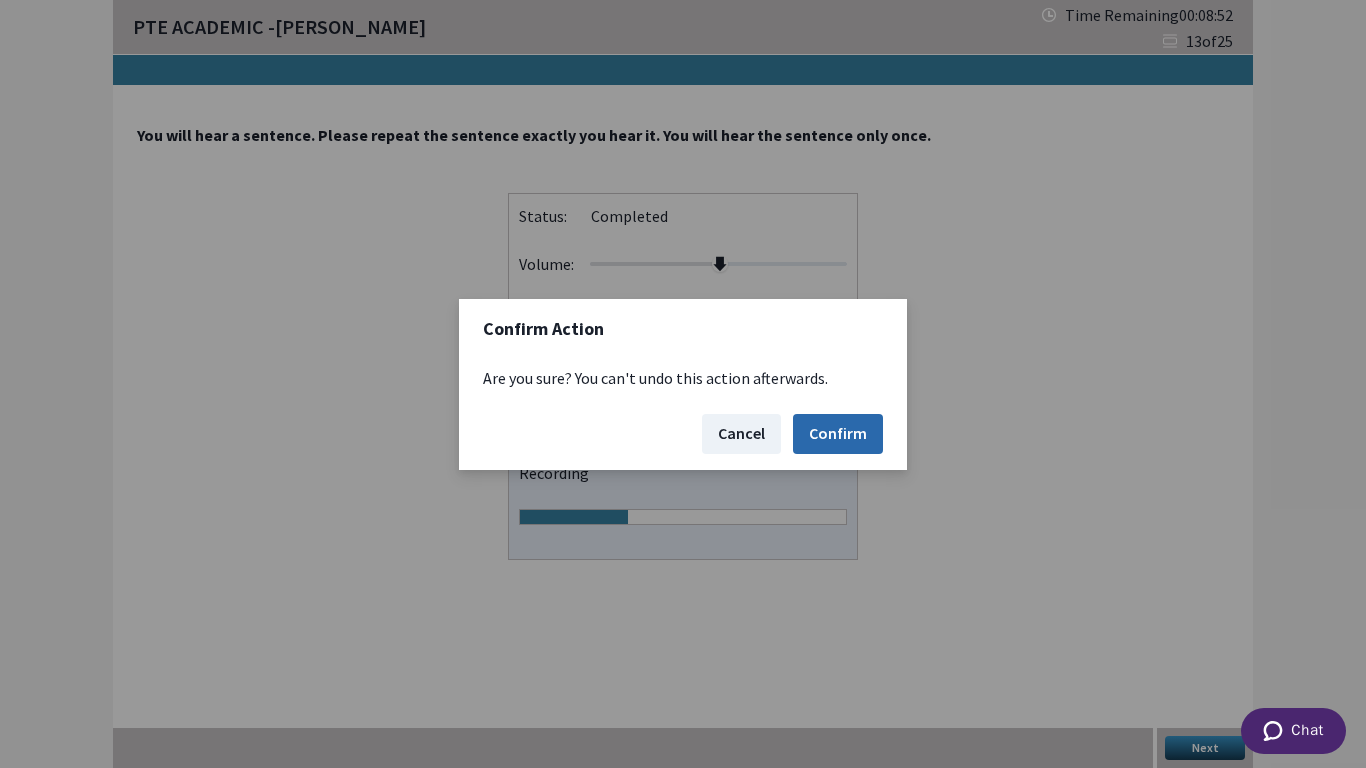 click on "Confirm" at bounding box center (838, 434) 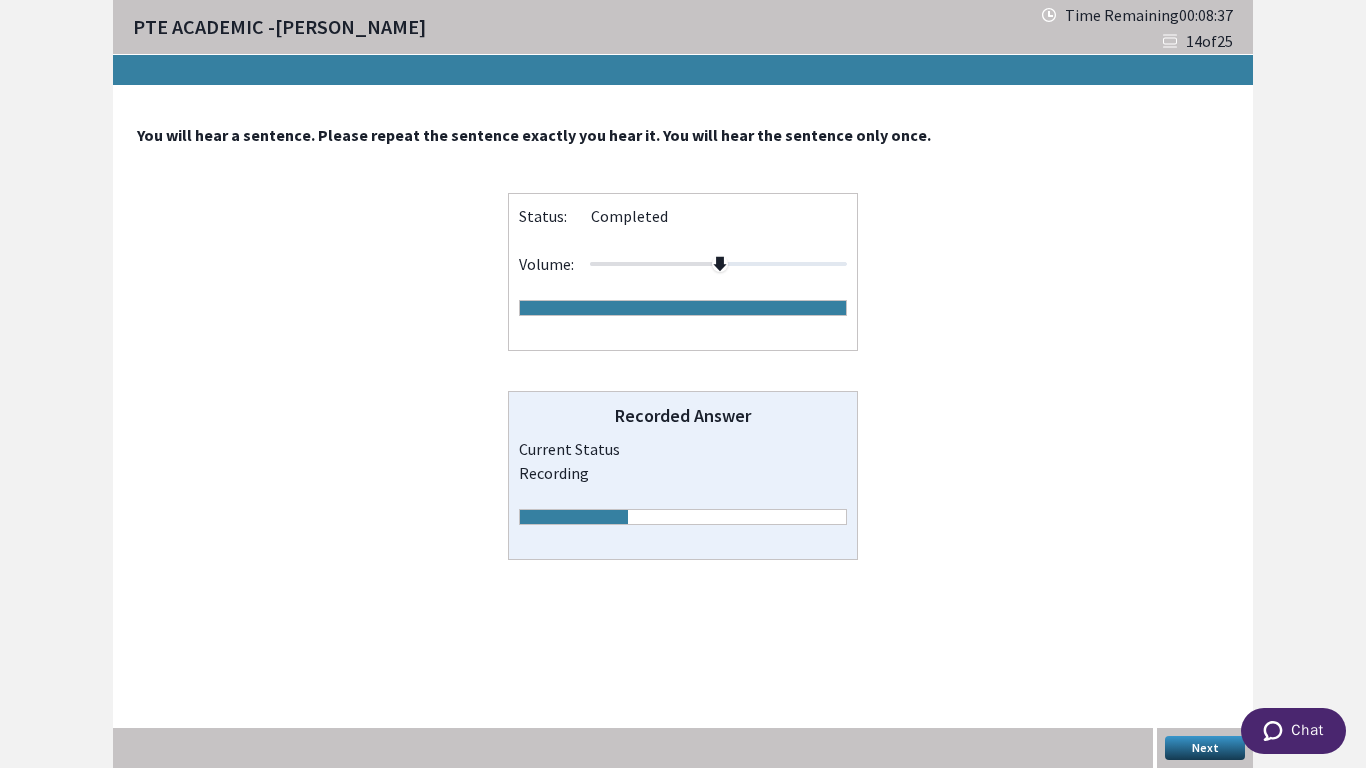 click on "Next" at bounding box center [1205, 748] 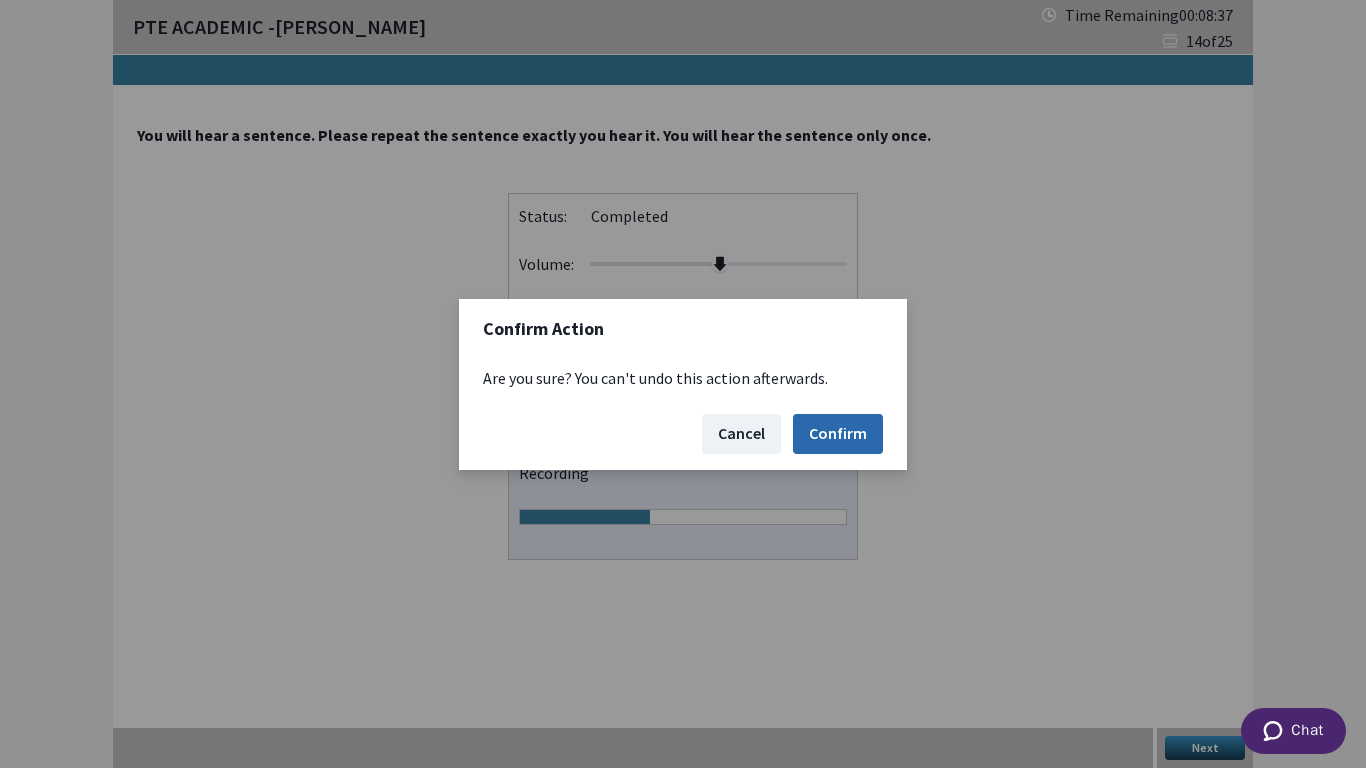 click on "Confirm" at bounding box center [838, 434] 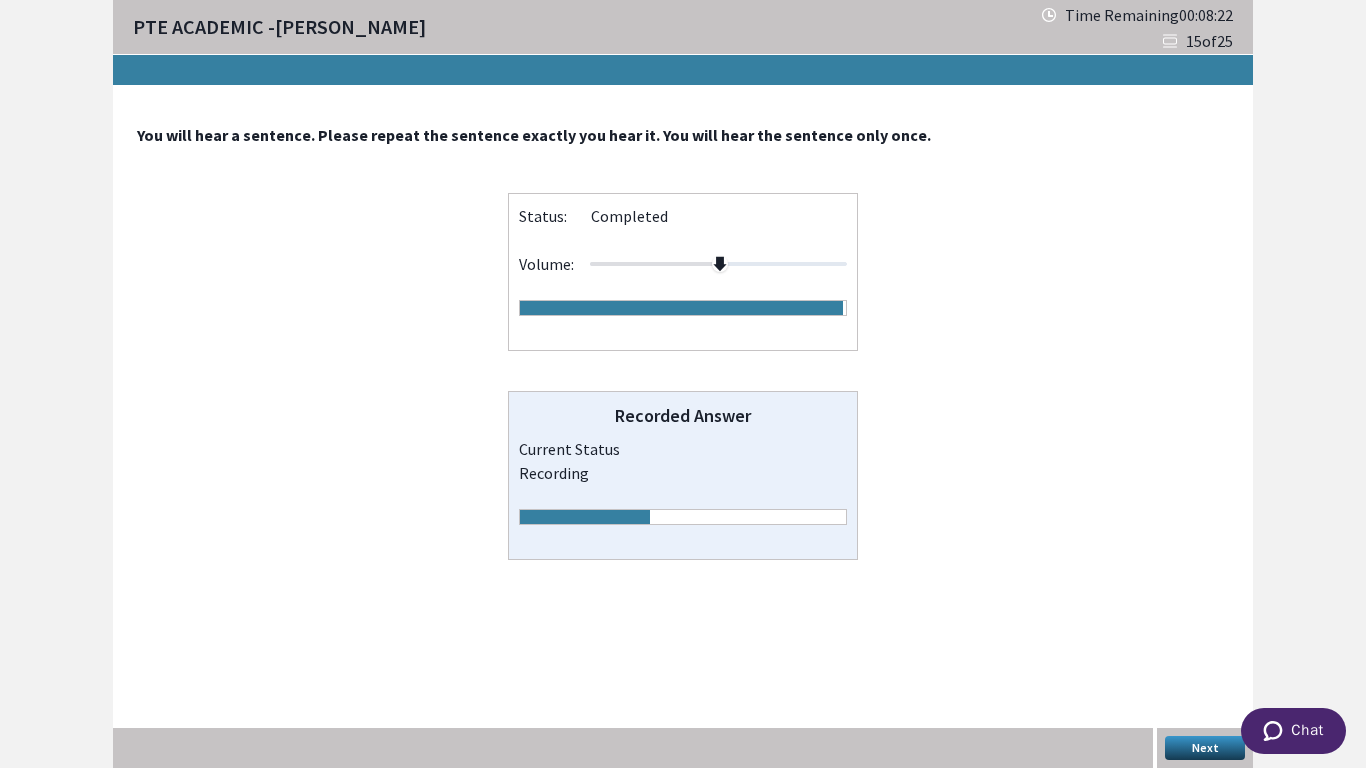 click on "Next" at bounding box center (1205, 748) 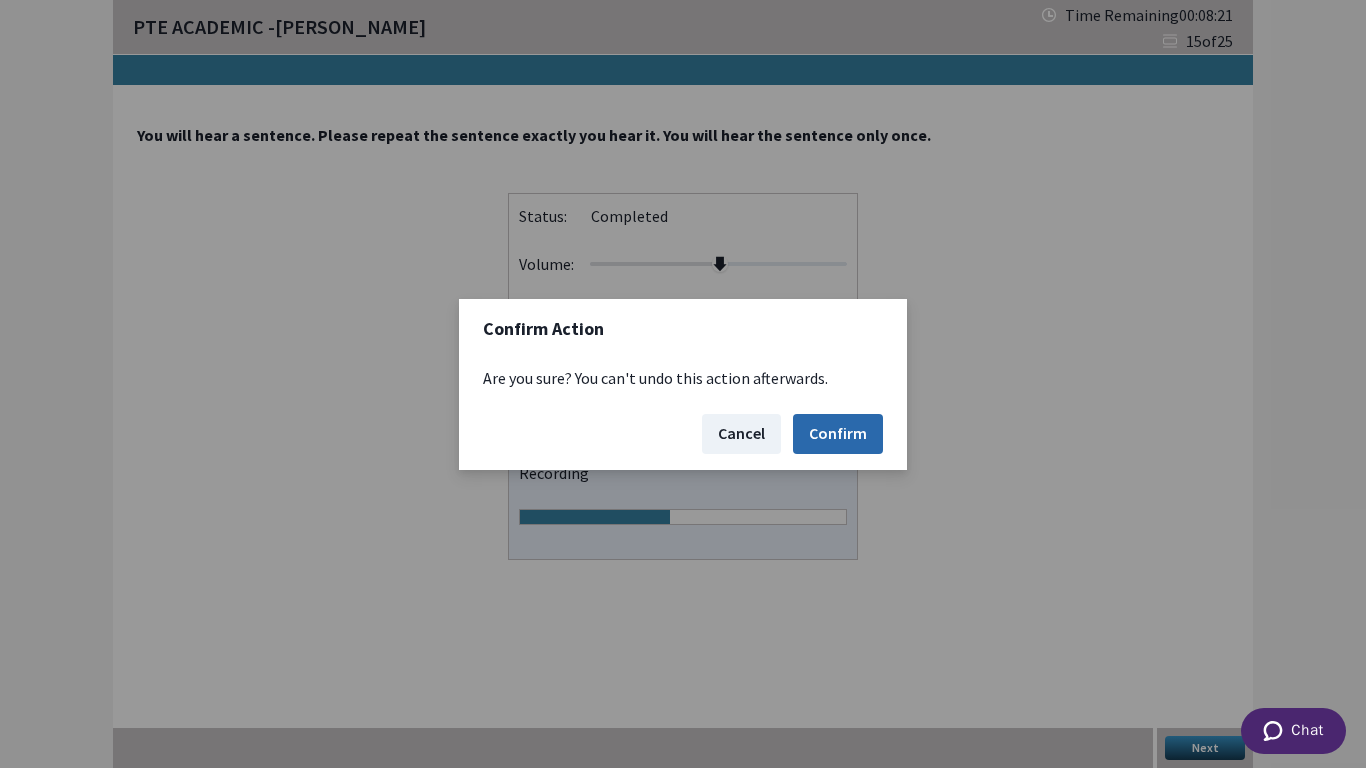 click on "Confirm" at bounding box center (838, 434) 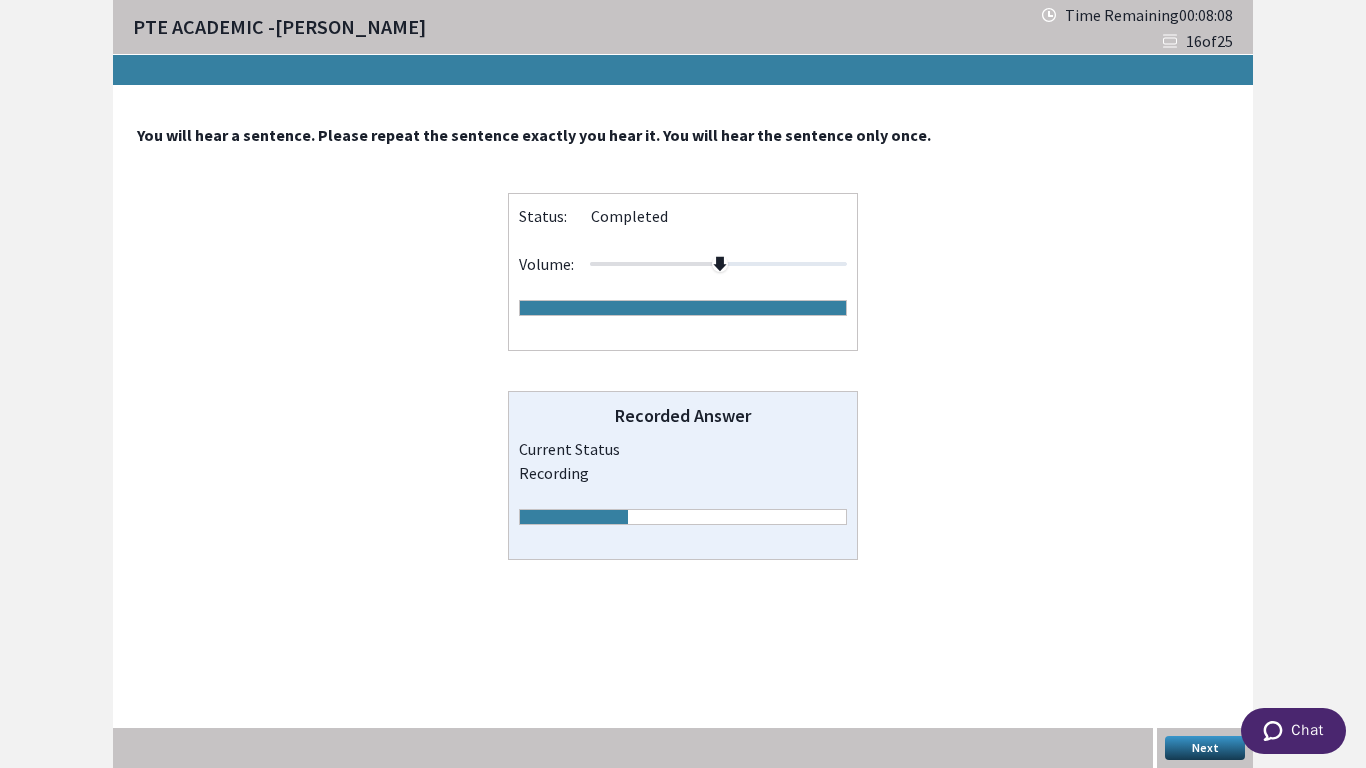 click on "Next" at bounding box center (1205, 748) 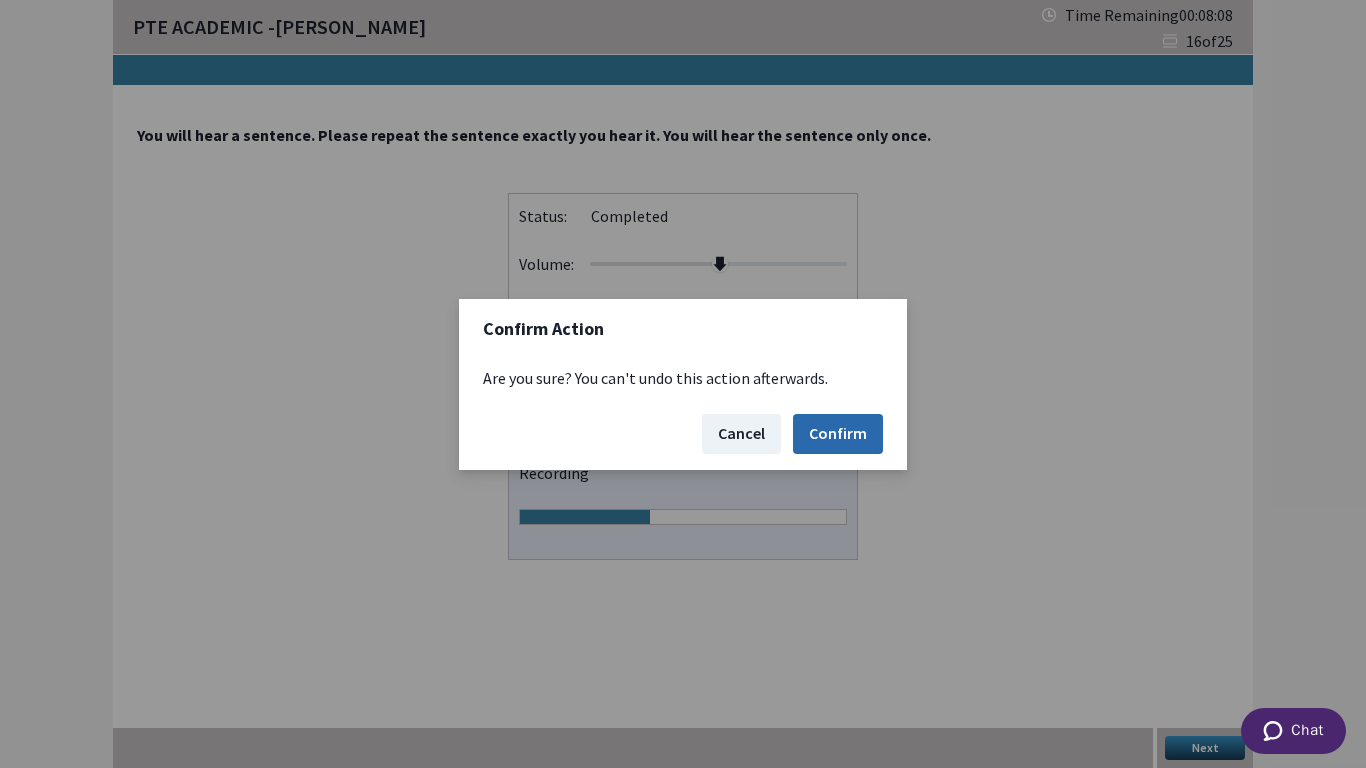 click on "Confirm" at bounding box center [838, 434] 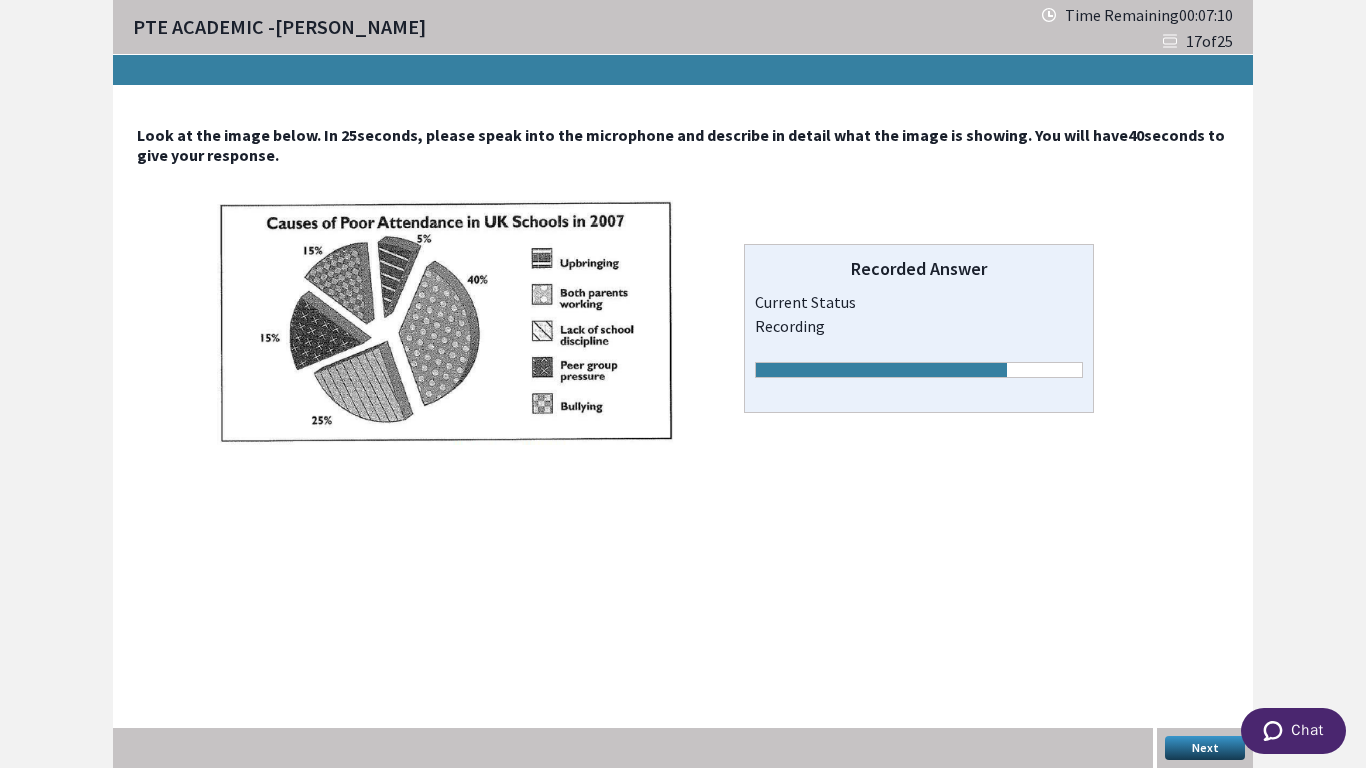 click on "Next" at bounding box center [1205, 748] 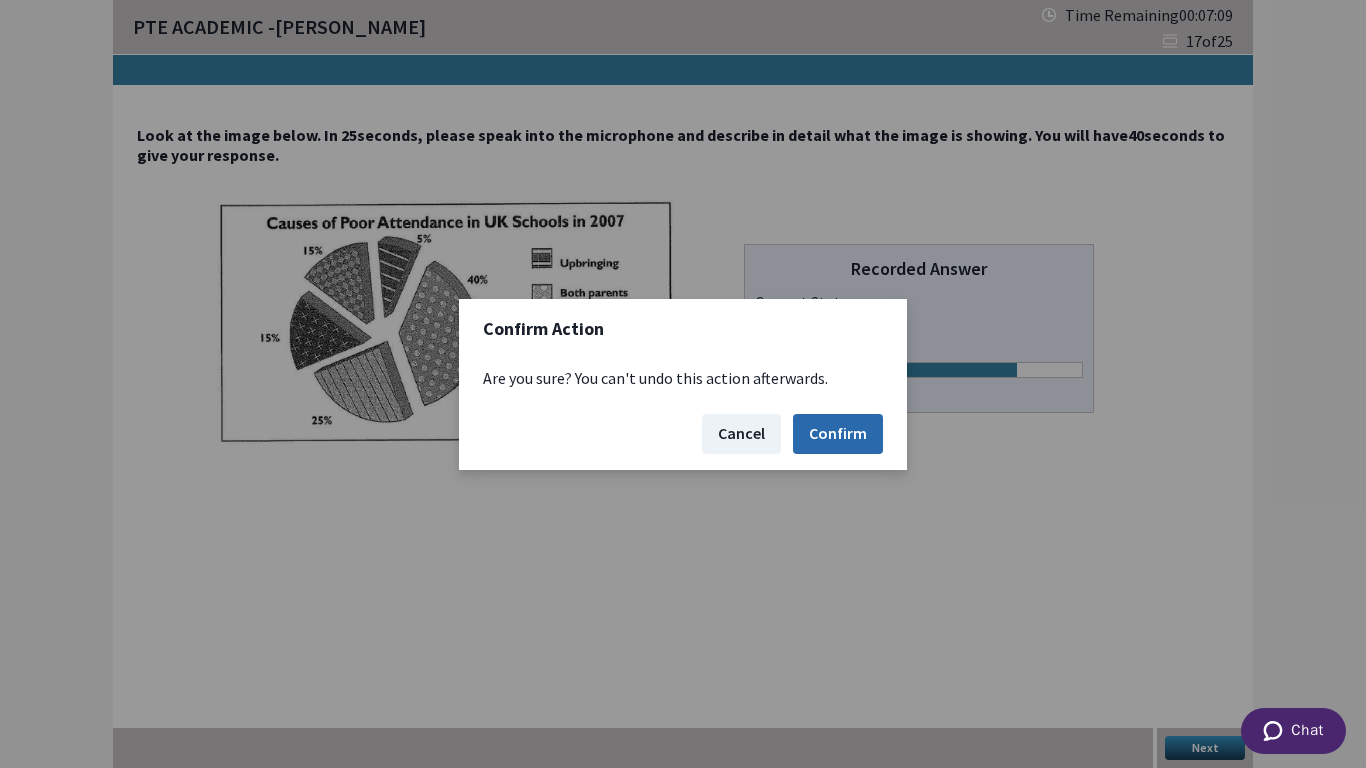 click on "Confirm" at bounding box center [838, 434] 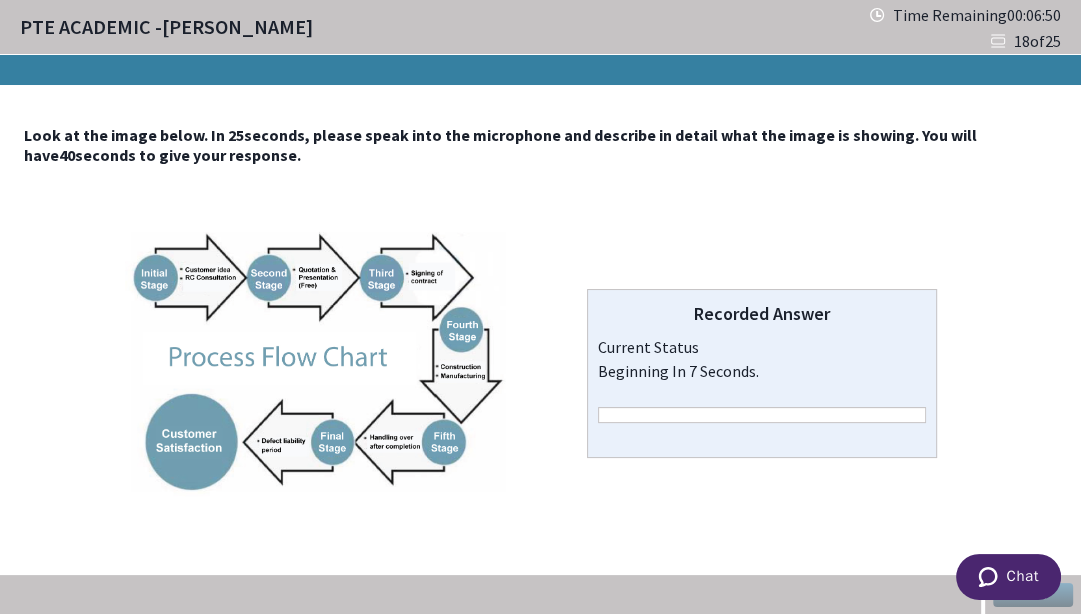scroll, scrollTop: 0, scrollLeft: 0, axis: both 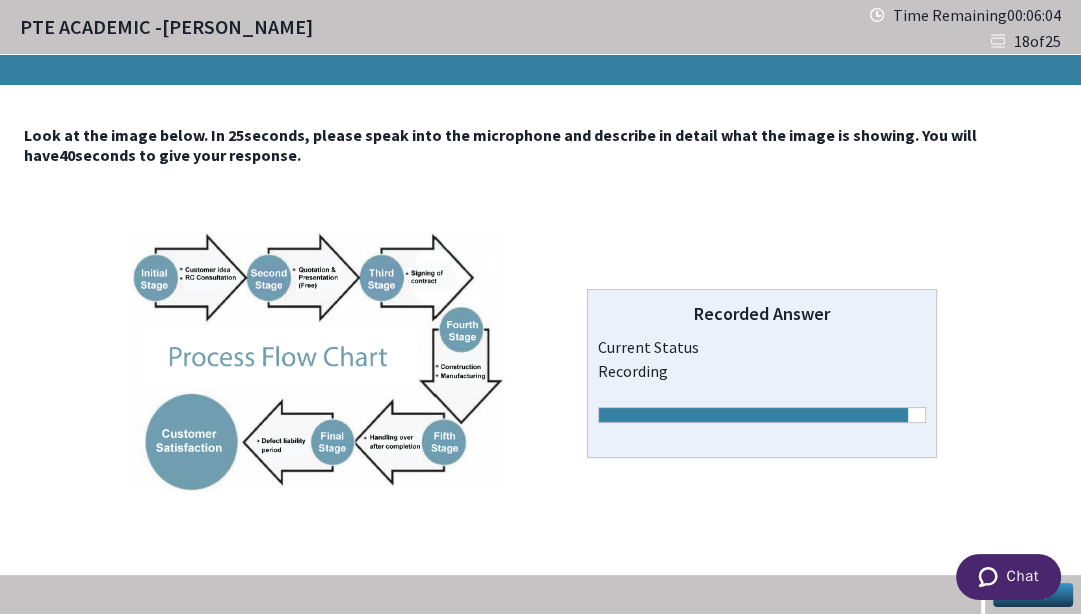click on "Chat" at bounding box center (1008, 577) 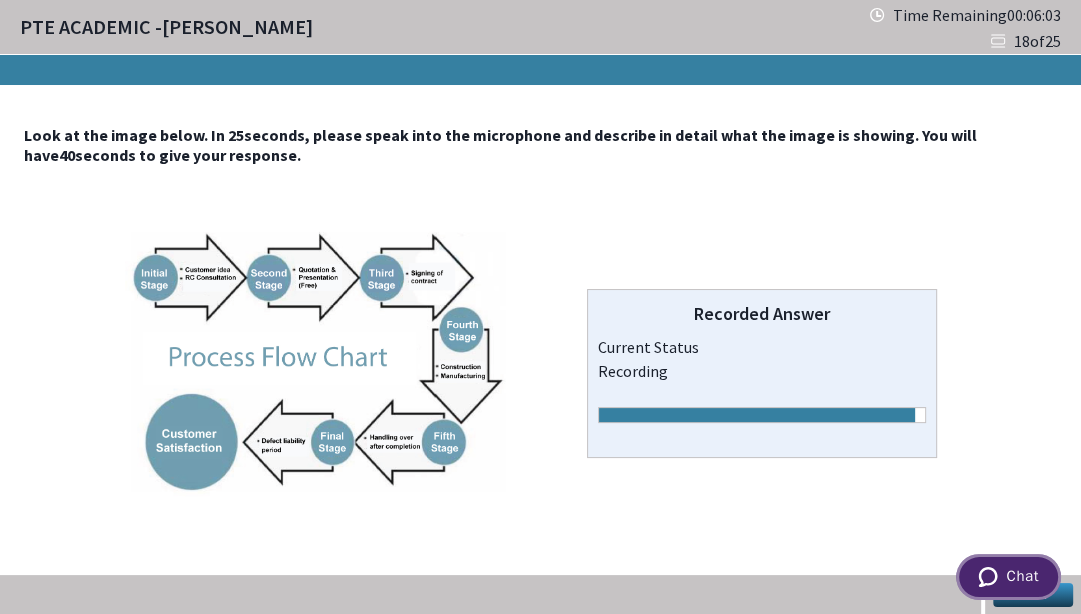 click on "Chat" at bounding box center [1022, 576] 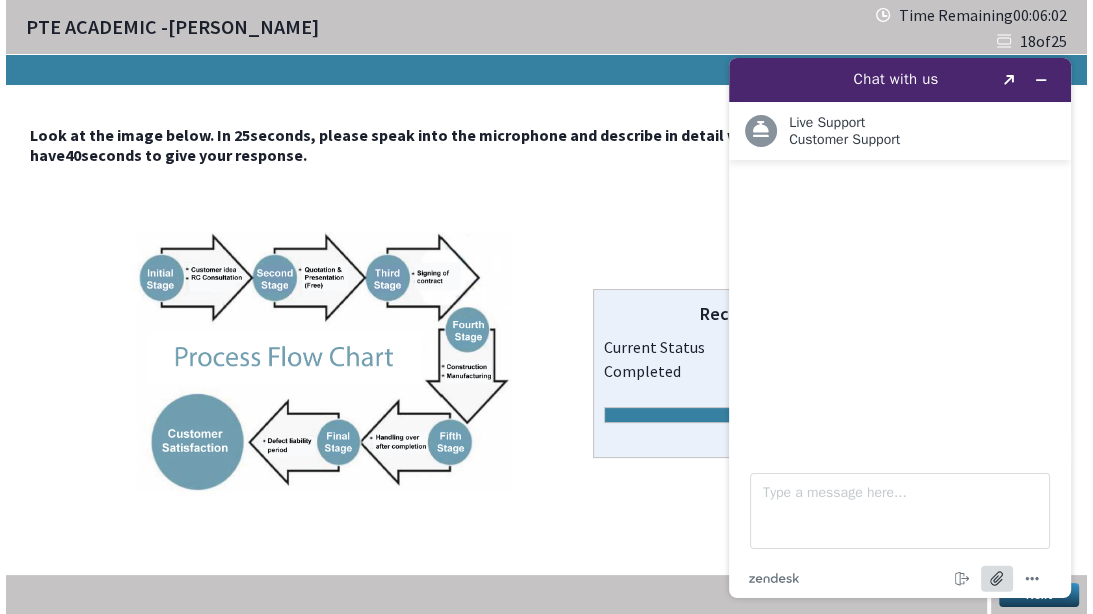 scroll, scrollTop: 0, scrollLeft: 0, axis: both 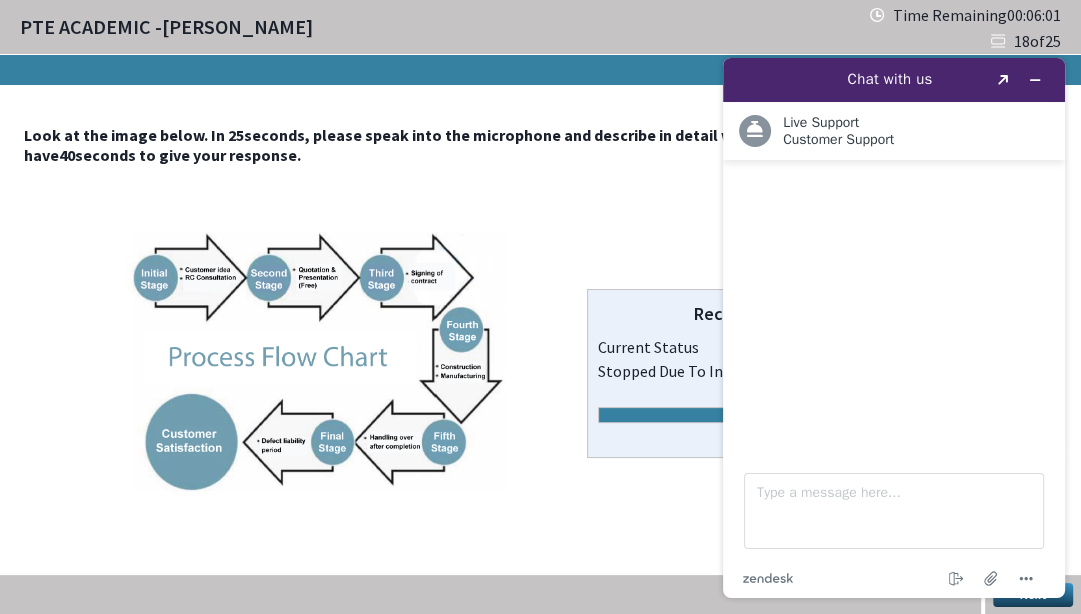click on "Type a message here... zendesk .cls-1{fill:#03363d;} End chat Attach file Options" at bounding box center [894, 524] 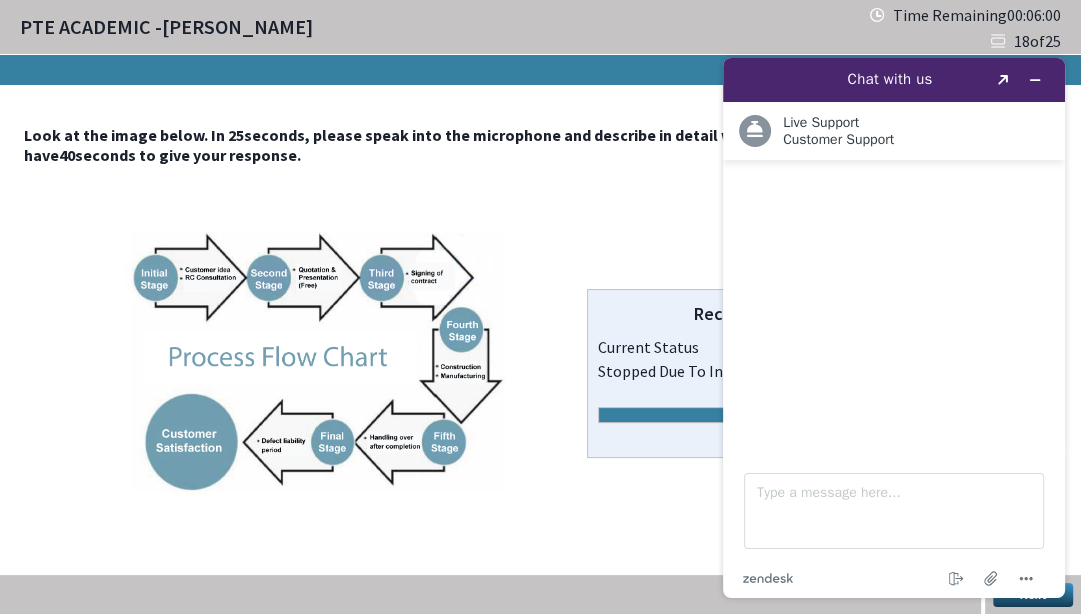click on "Recorded Answer Current Status stopped due to inactivity" at bounding box center (762, 366) 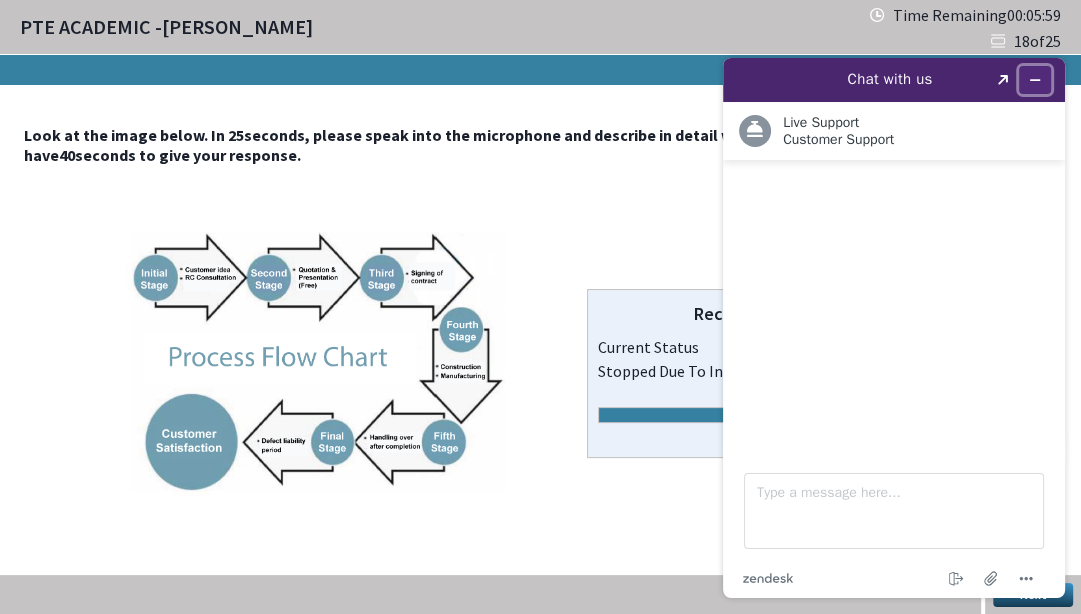 click 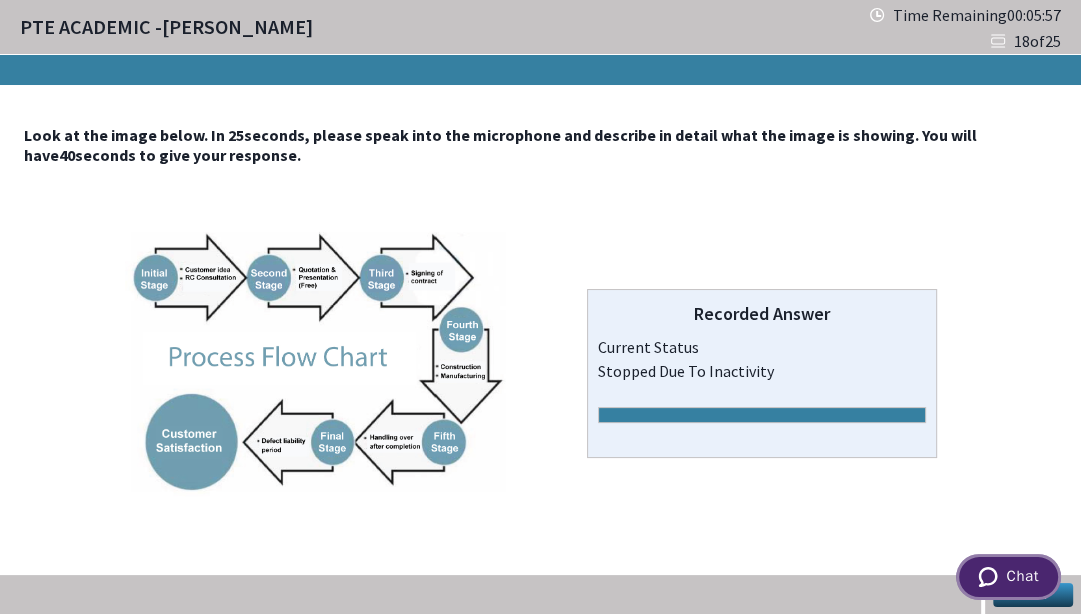 drag, startPoint x: 1021, startPoint y: 563, endPoint x: 1906, endPoint y: 1122, distance: 1046.7598 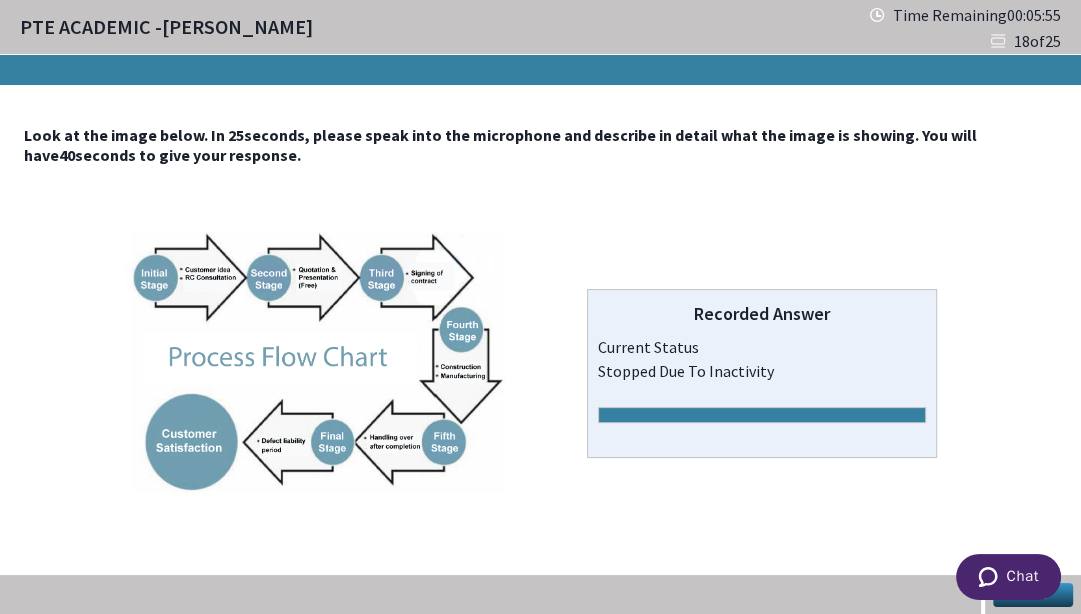 click on "Next" at bounding box center [1033, 595] 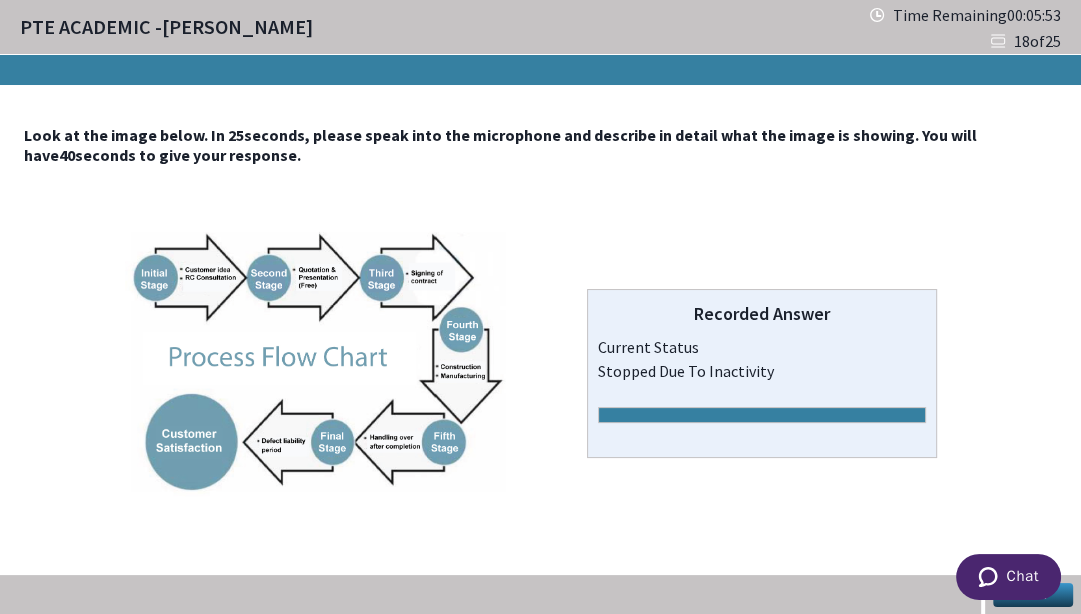 click on "Recorded Answer Current Status stopped due to inactivity" at bounding box center (762, 373) 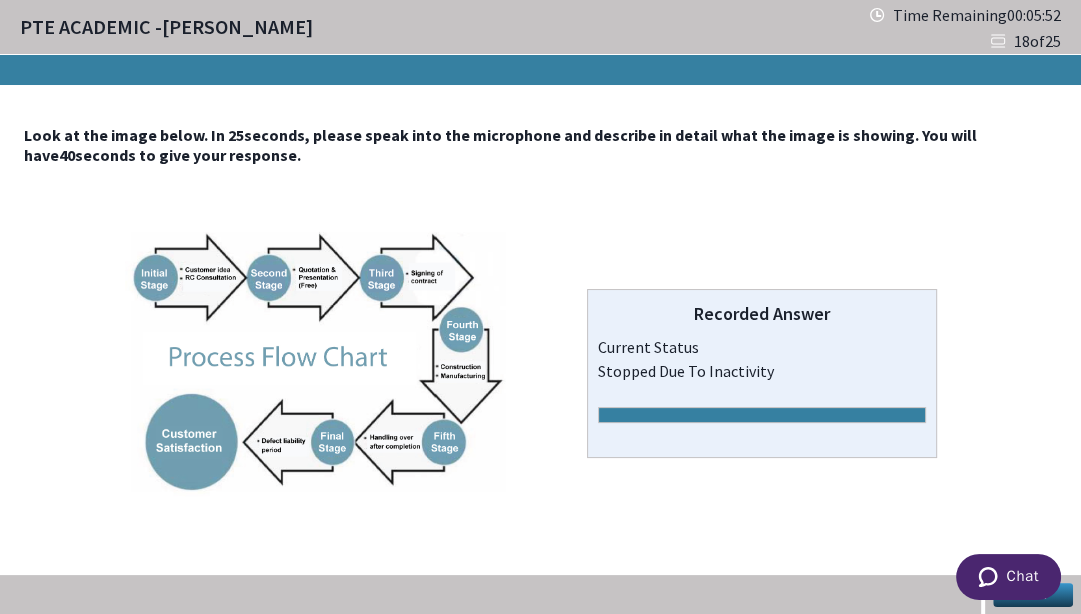 click on "Next" at bounding box center (1033, 595) 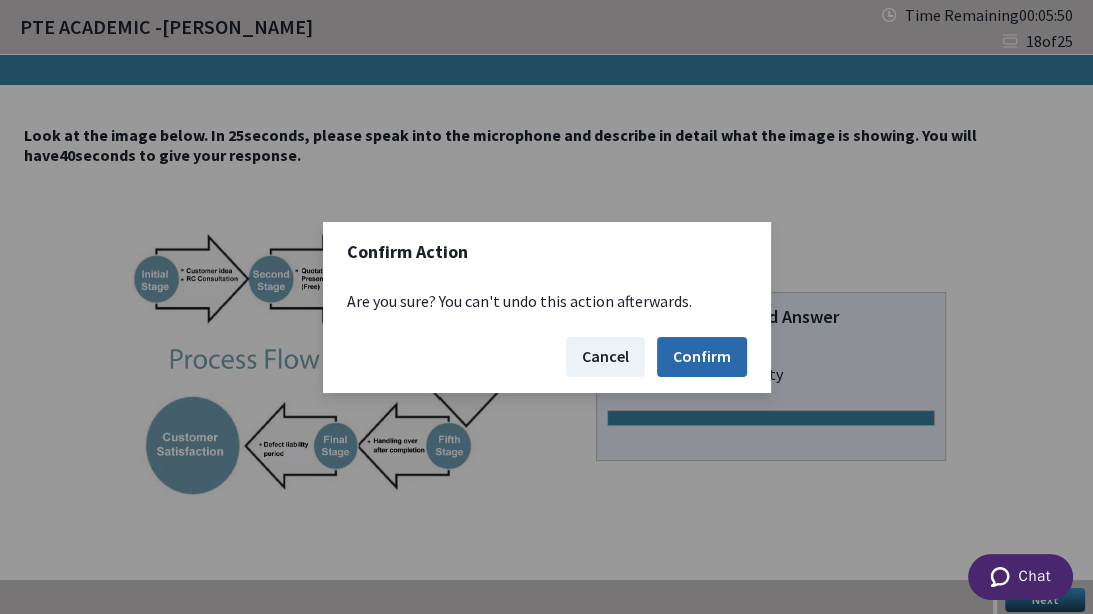 click on "Confirm" at bounding box center [702, 357] 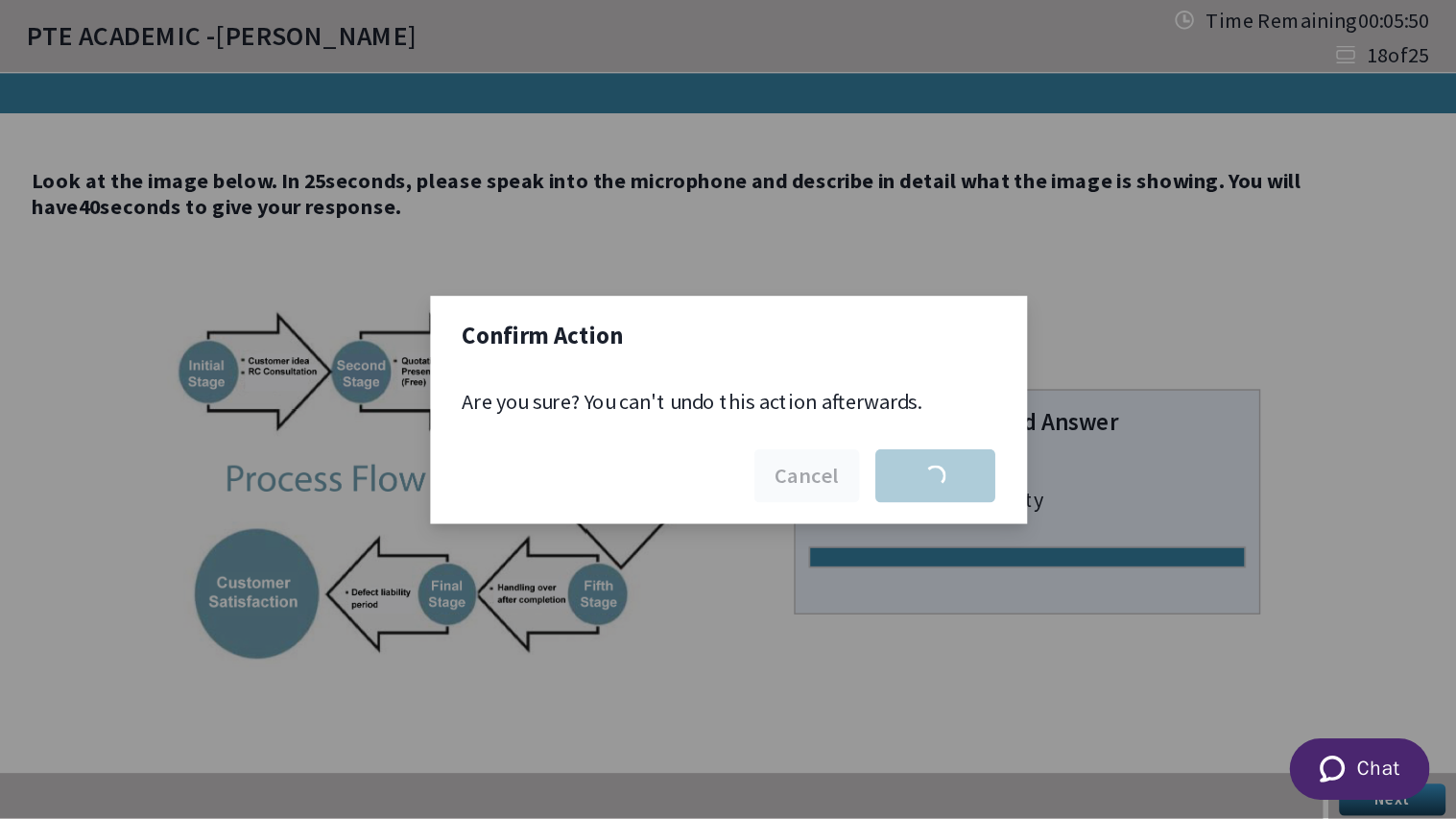 scroll, scrollTop: 0, scrollLeft: 0, axis: both 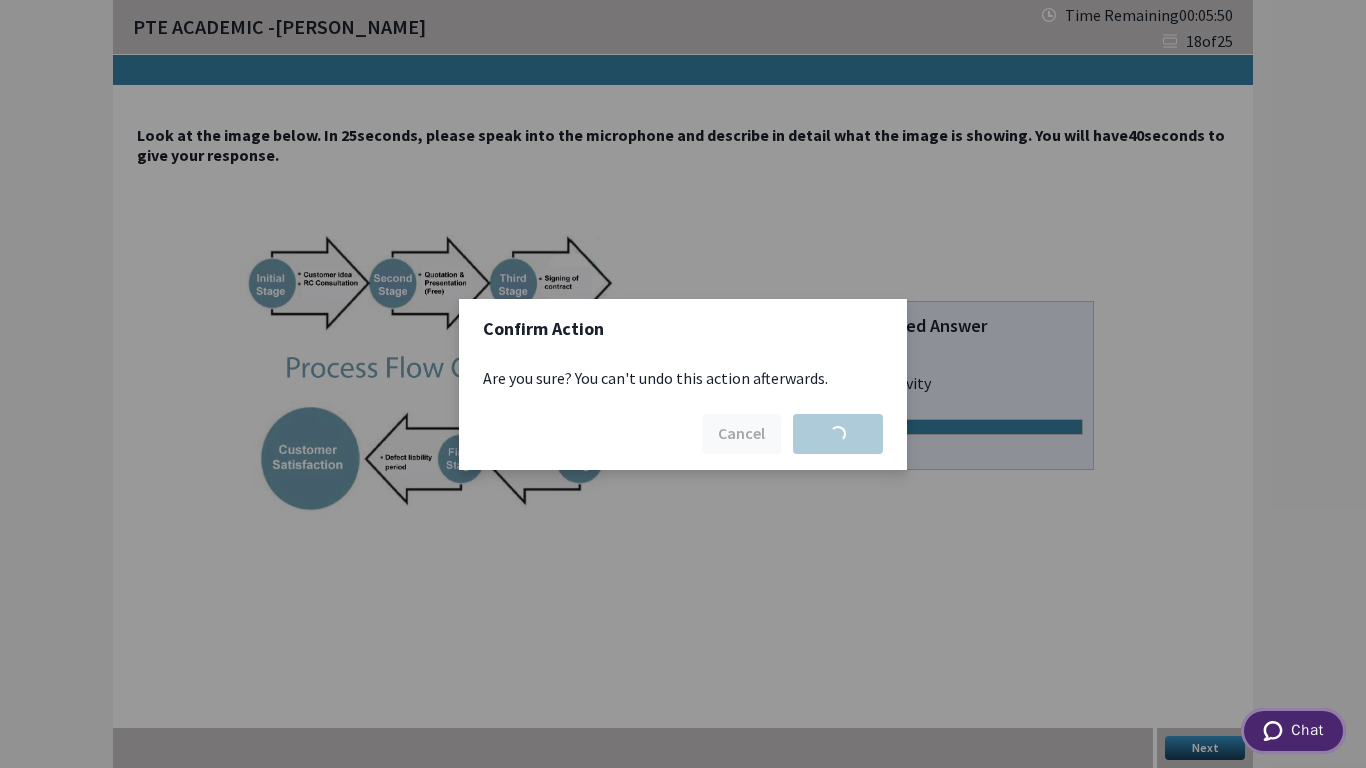drag, startPoint x: 1296, startPoint y: 715, endPoint x: 1343, endPoint y: 497, distance: 223.00897 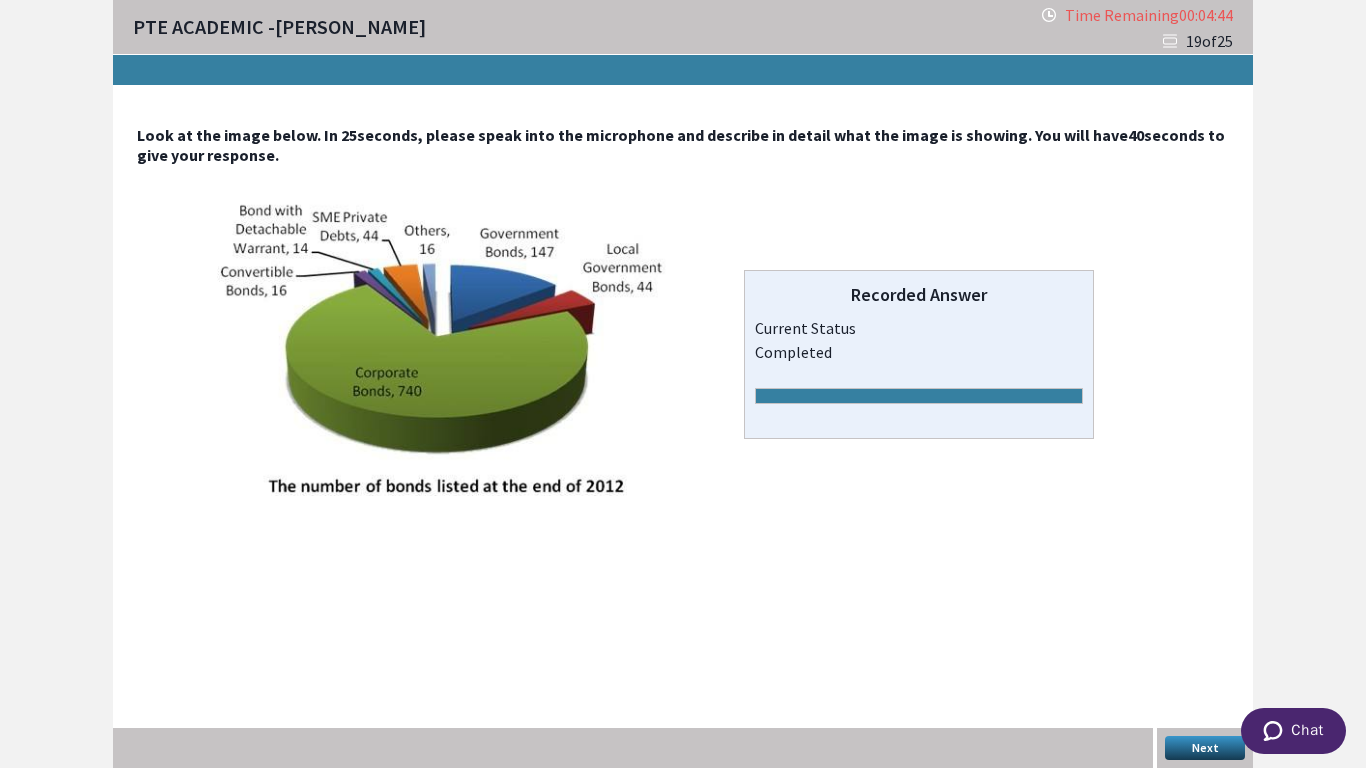 click on "Next" at bounding box center (1205, 748) 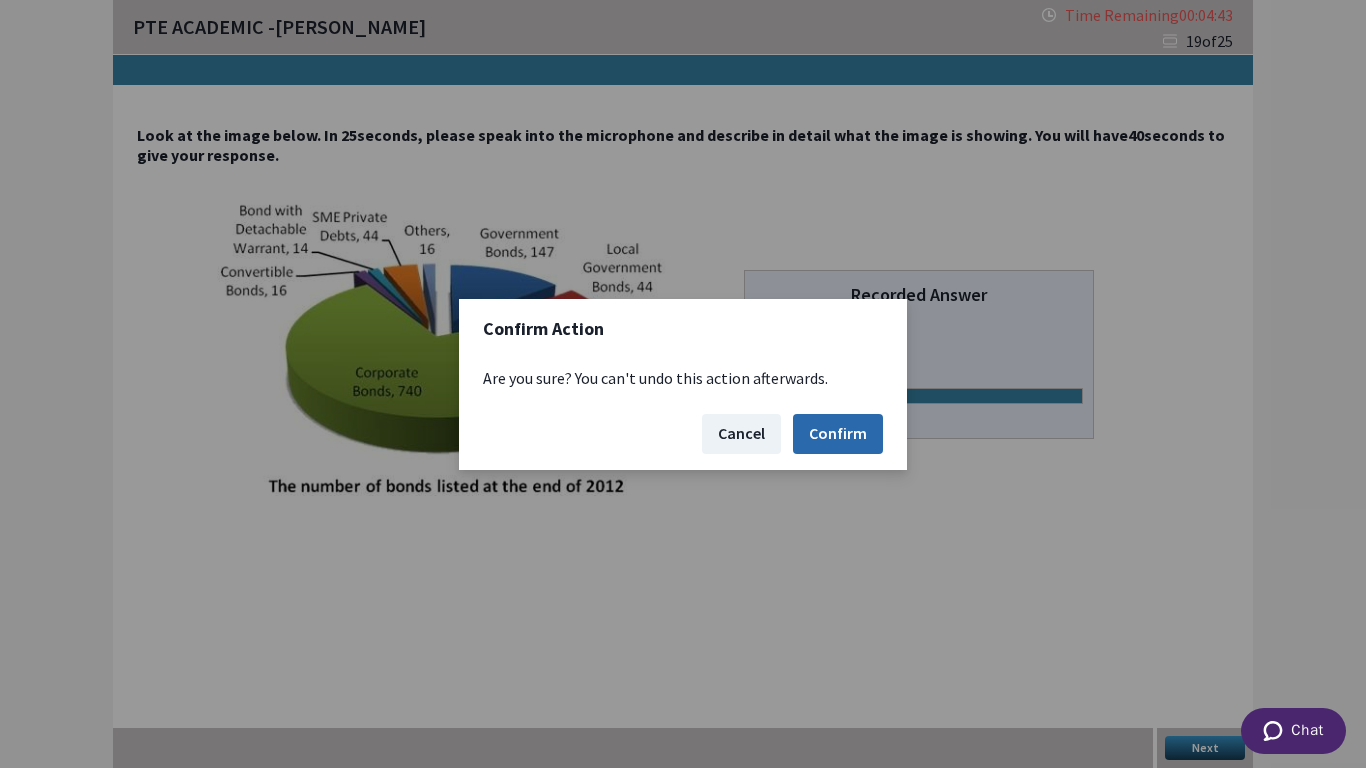 click on "Confirm" at bounding box center (838, 434) 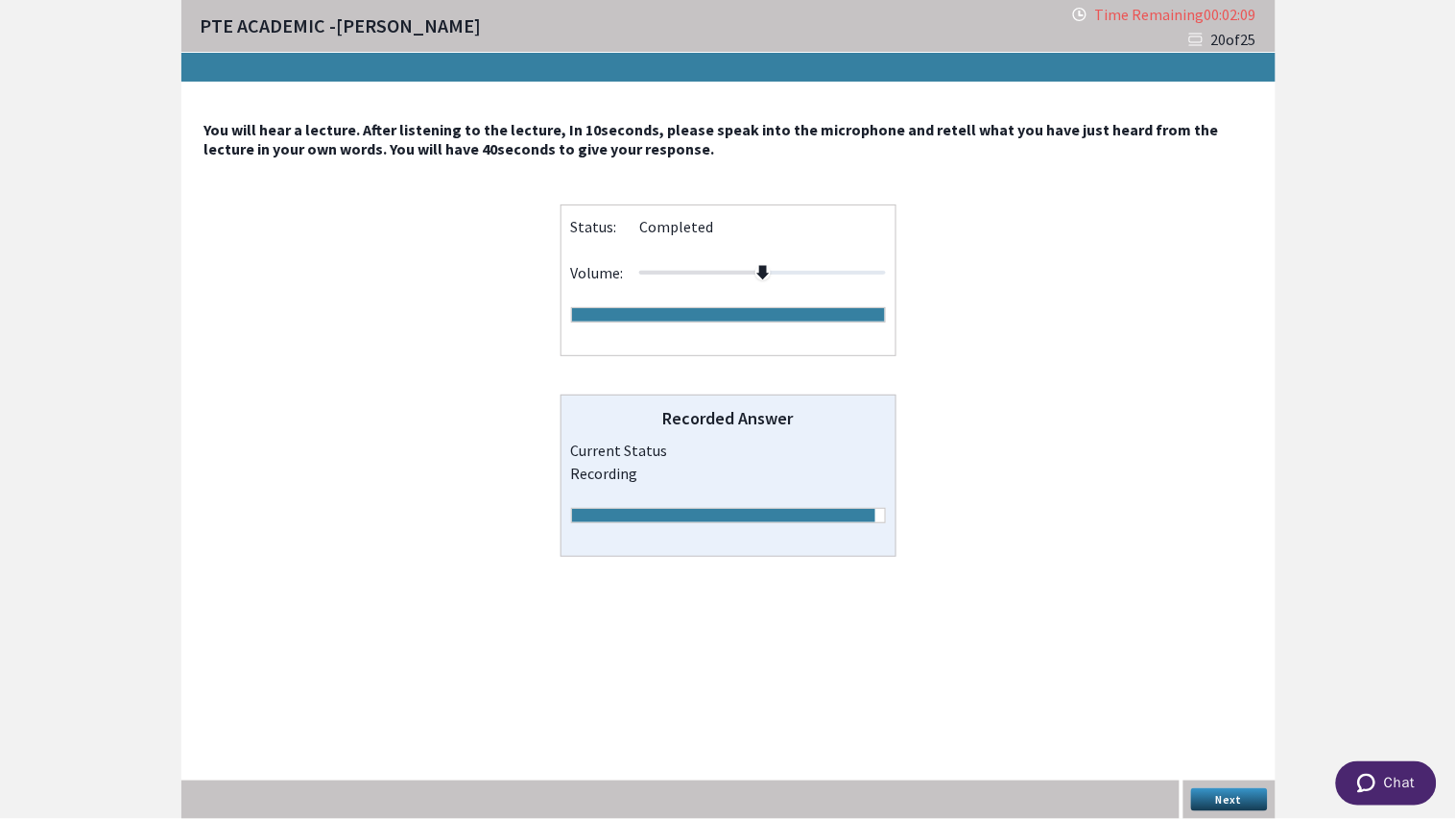click on "Next" at bounding box center [1229, 800] 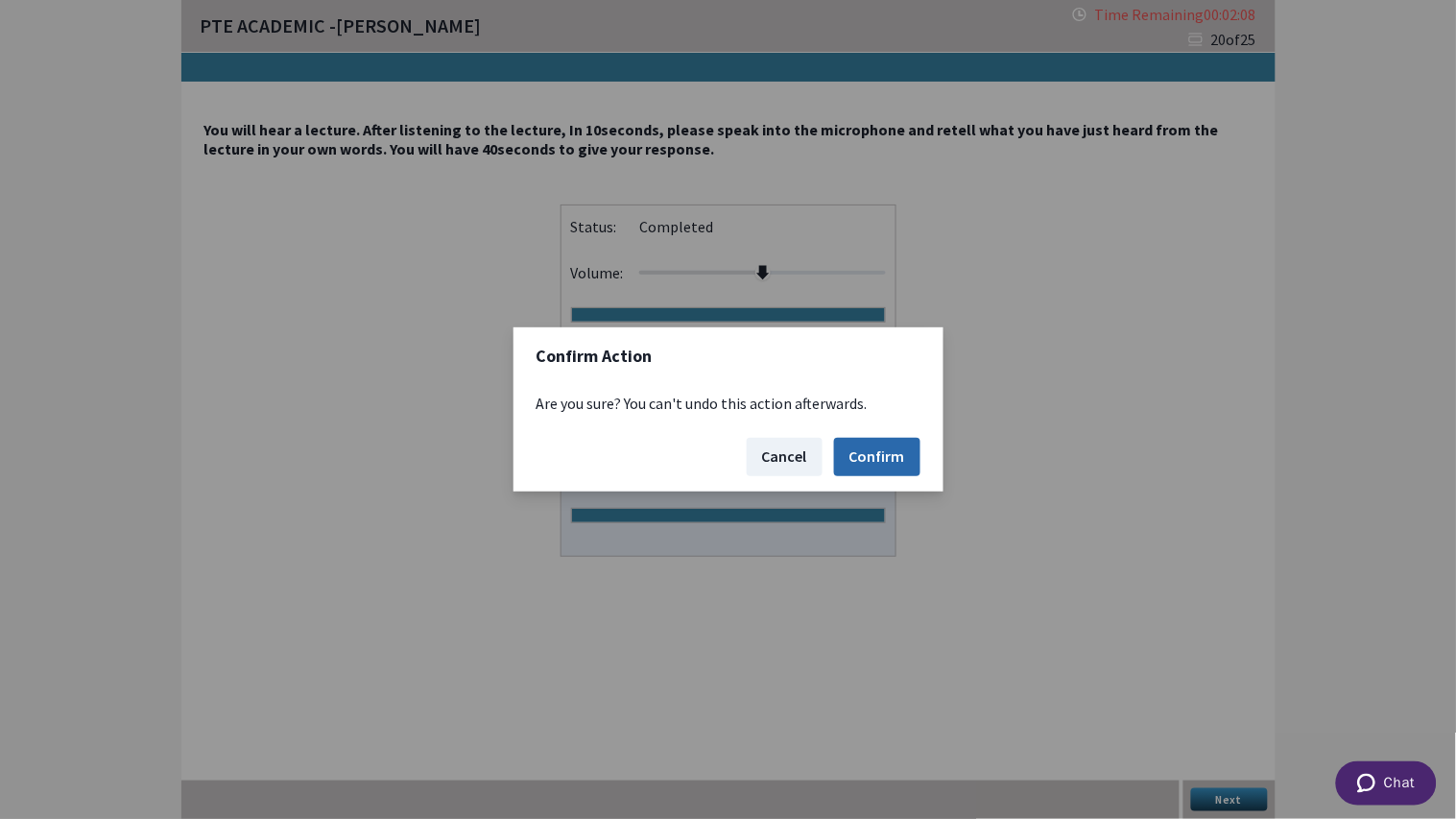 click on "Confirm" at bounding box center (877, 457) 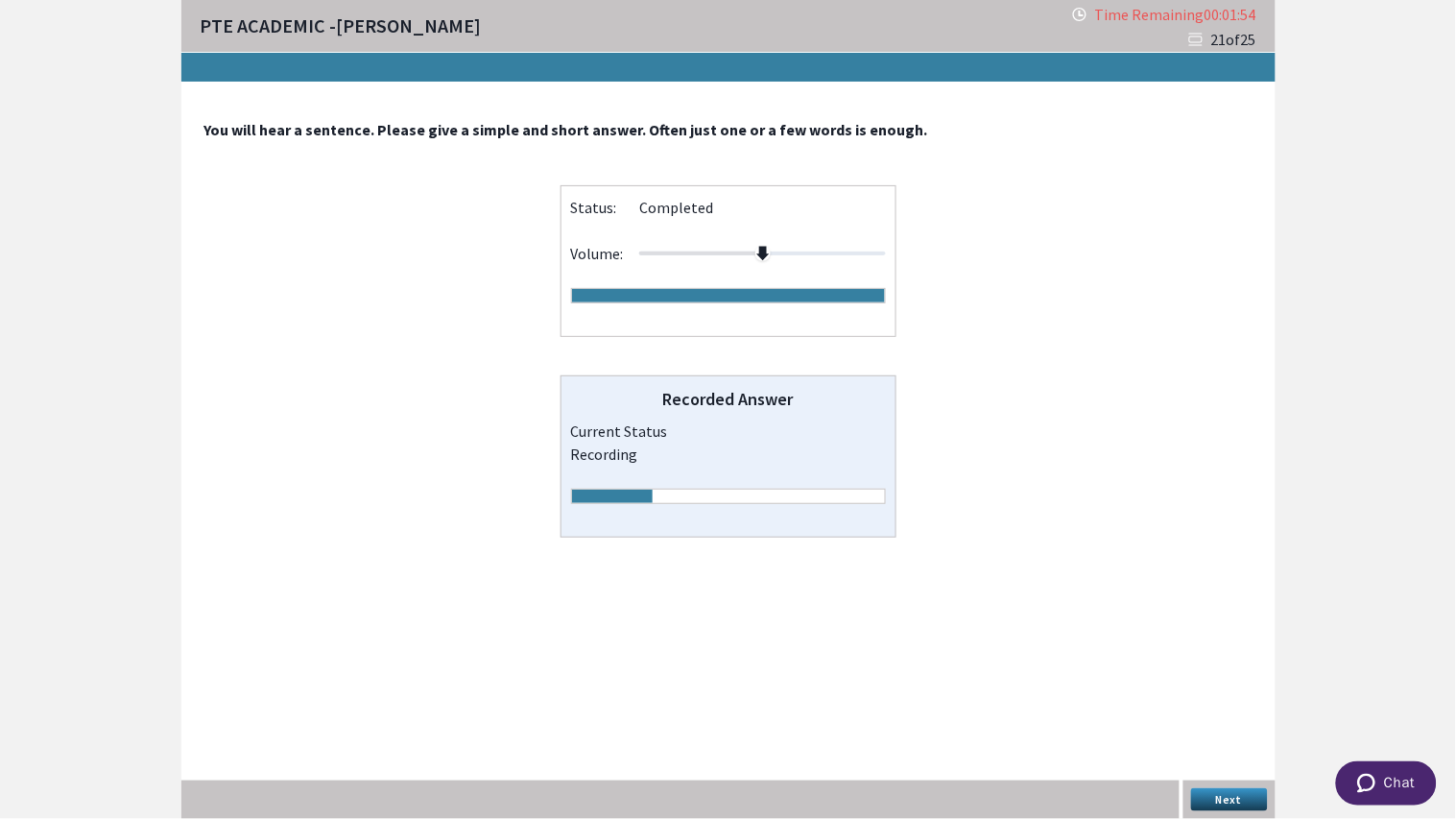 click on "Next" at bounding box center [1229, 800] 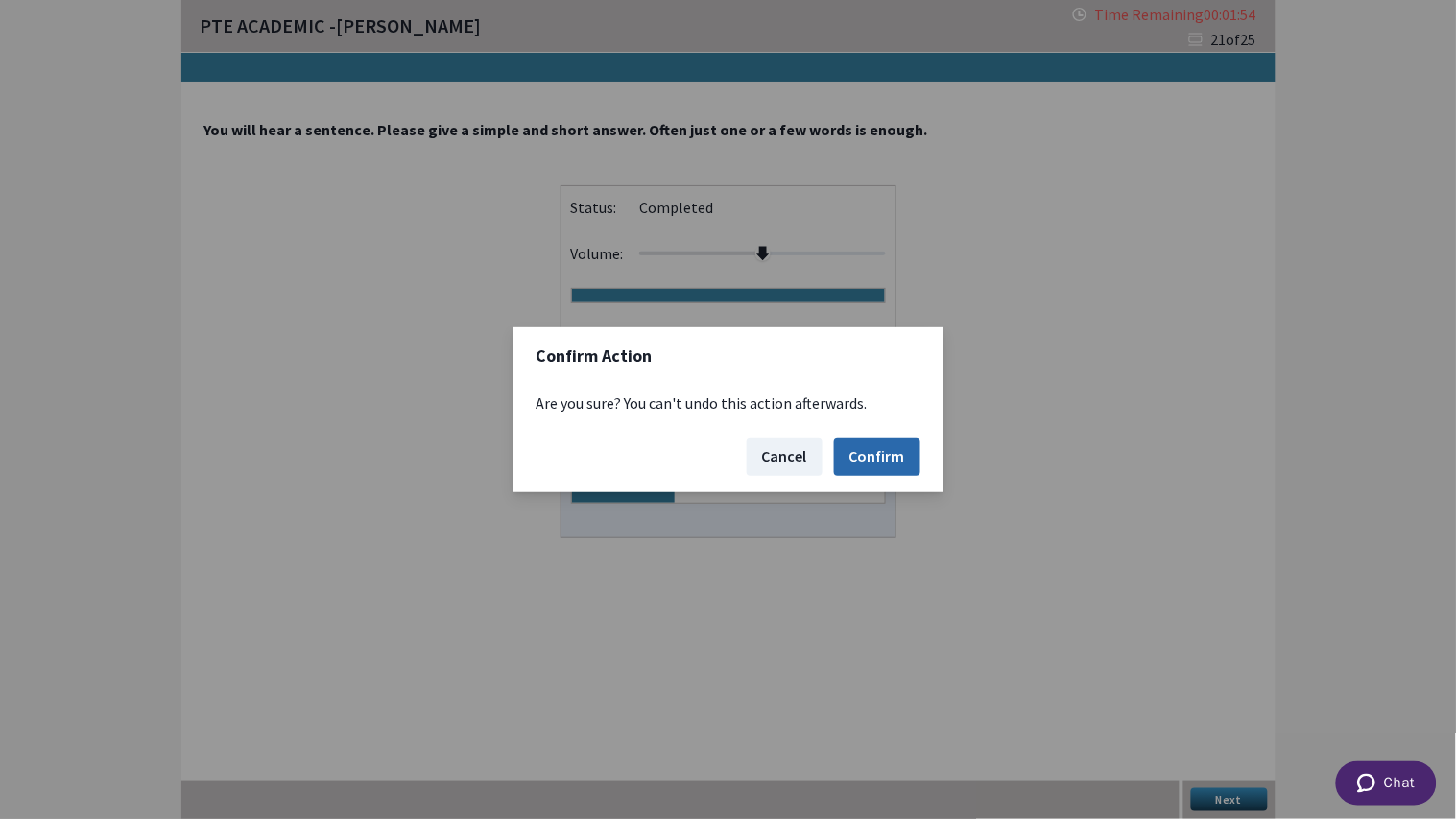 click on "Confirm" at bounding box center (877, 457) 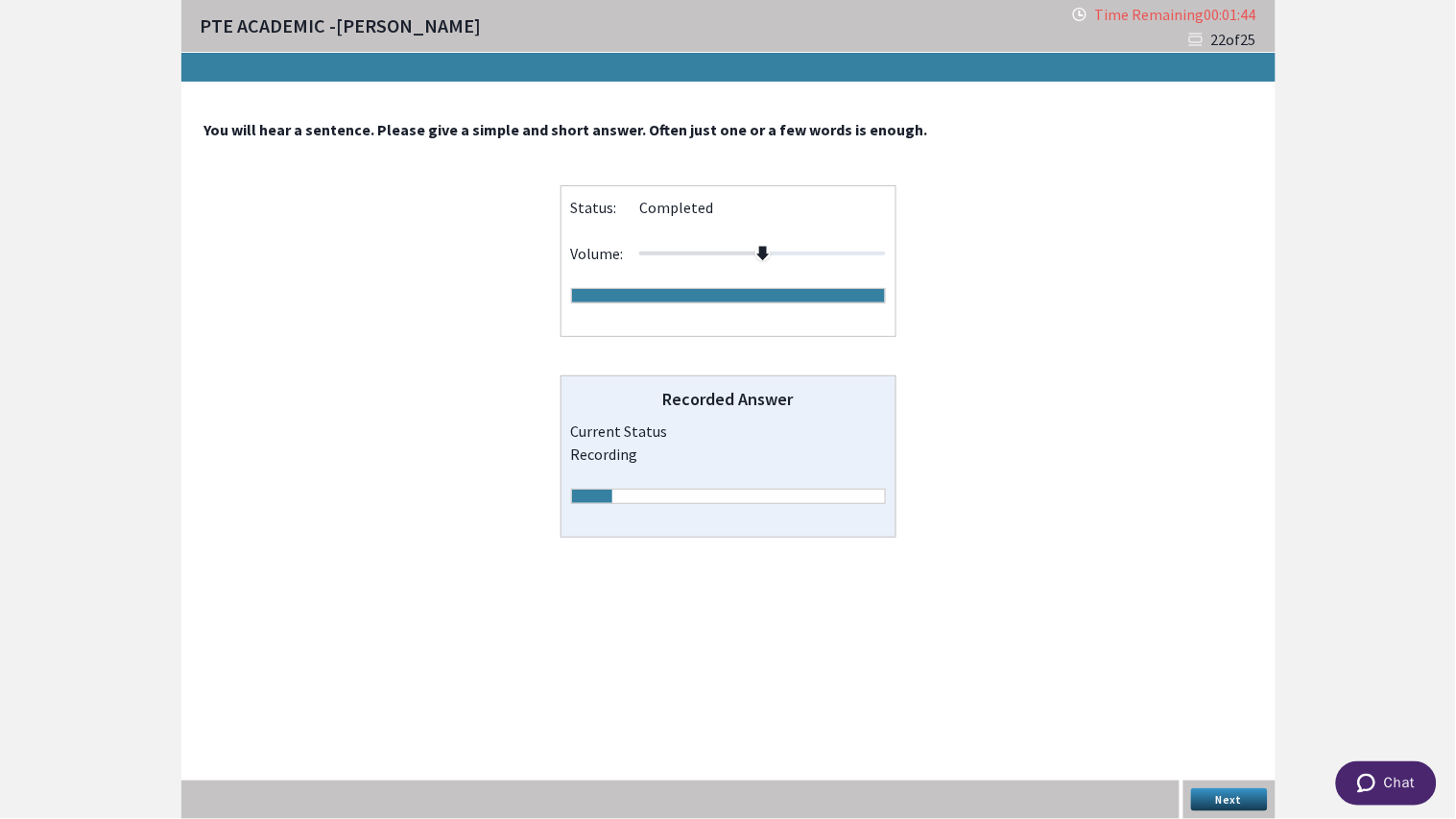 click on "Next" at bounding box center [1229, 800] 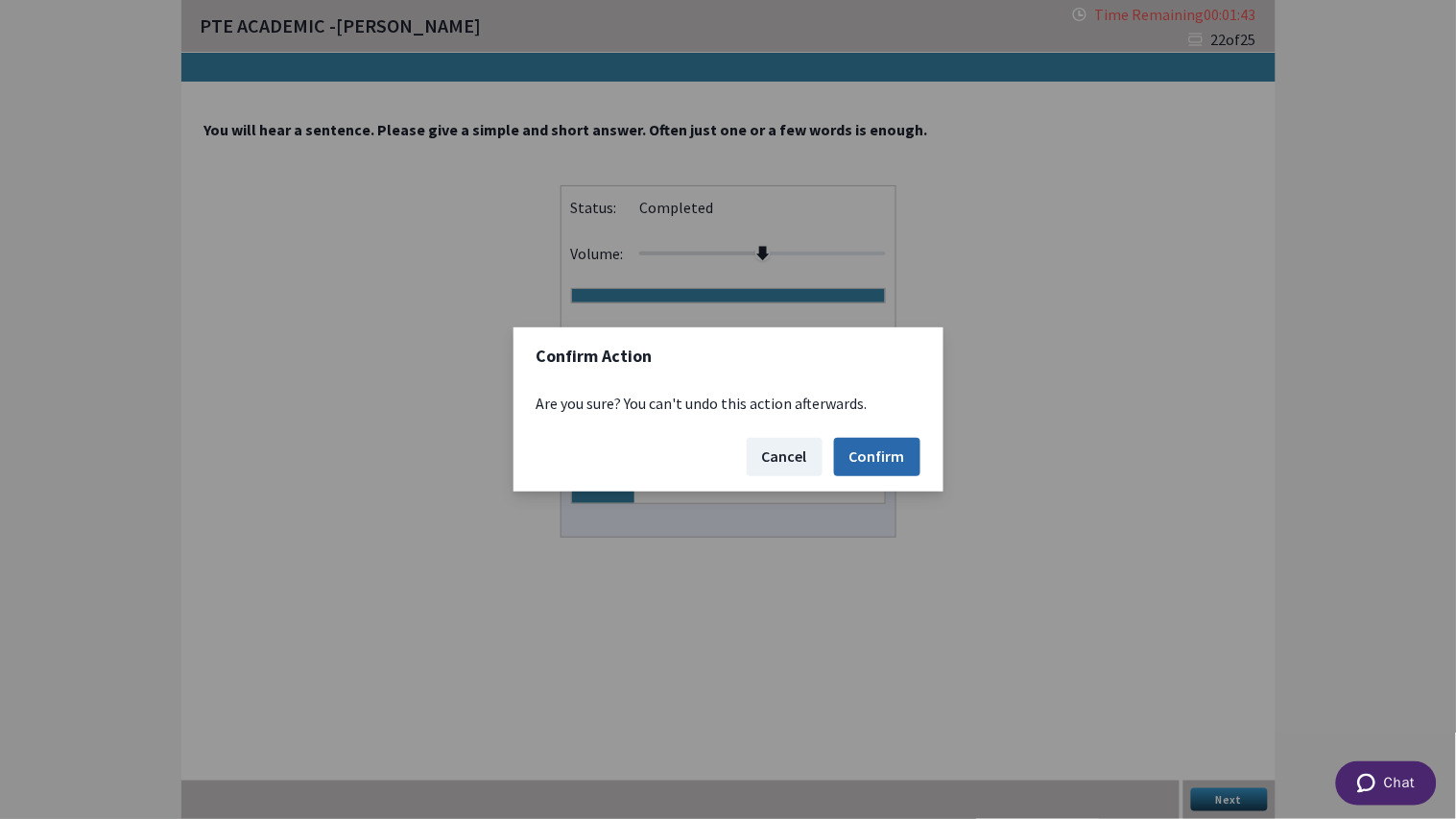 click on "Confirm" at bounding box center (877, 457) 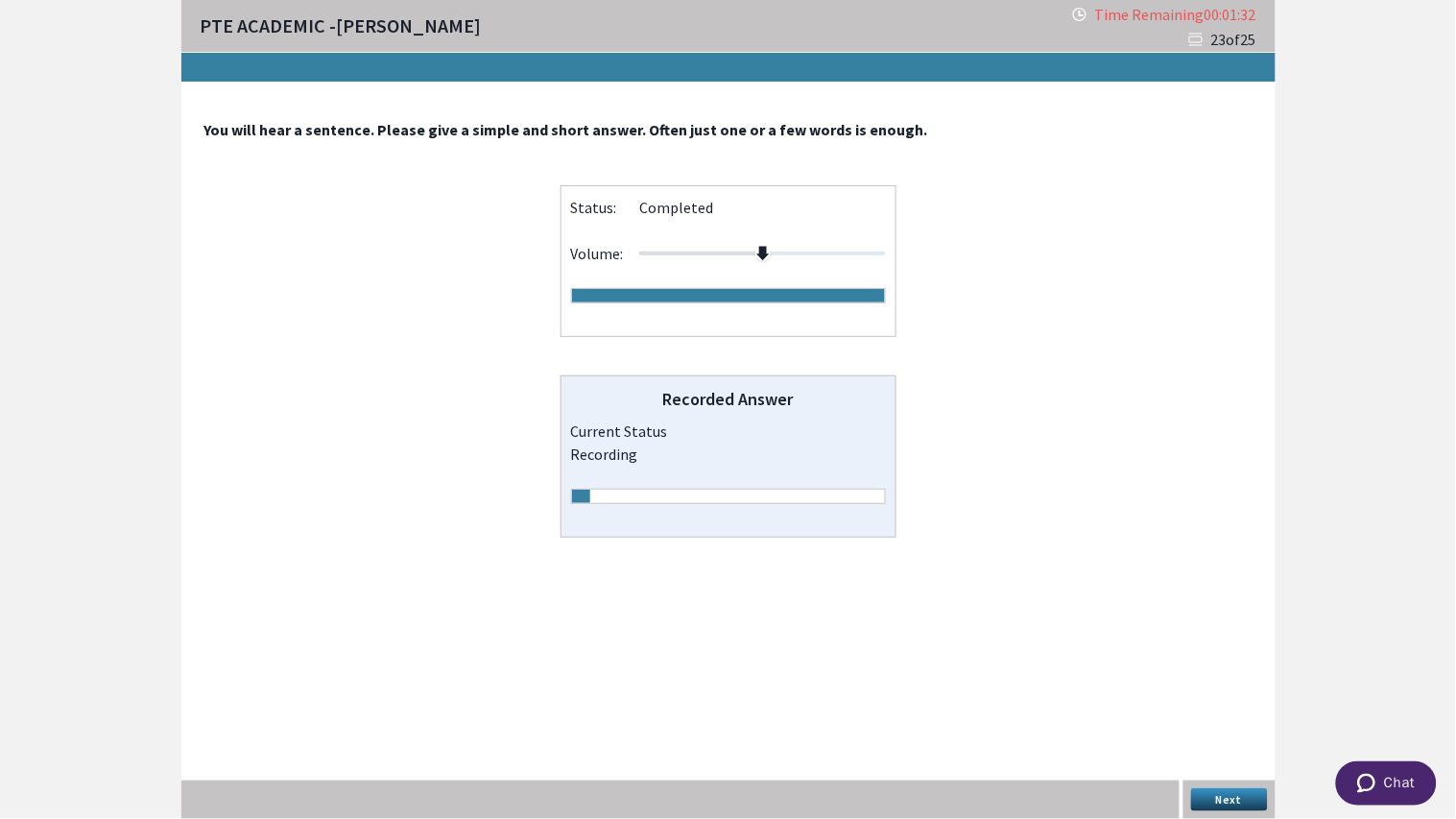 click on "Next" at bounding box center (1229, 800) 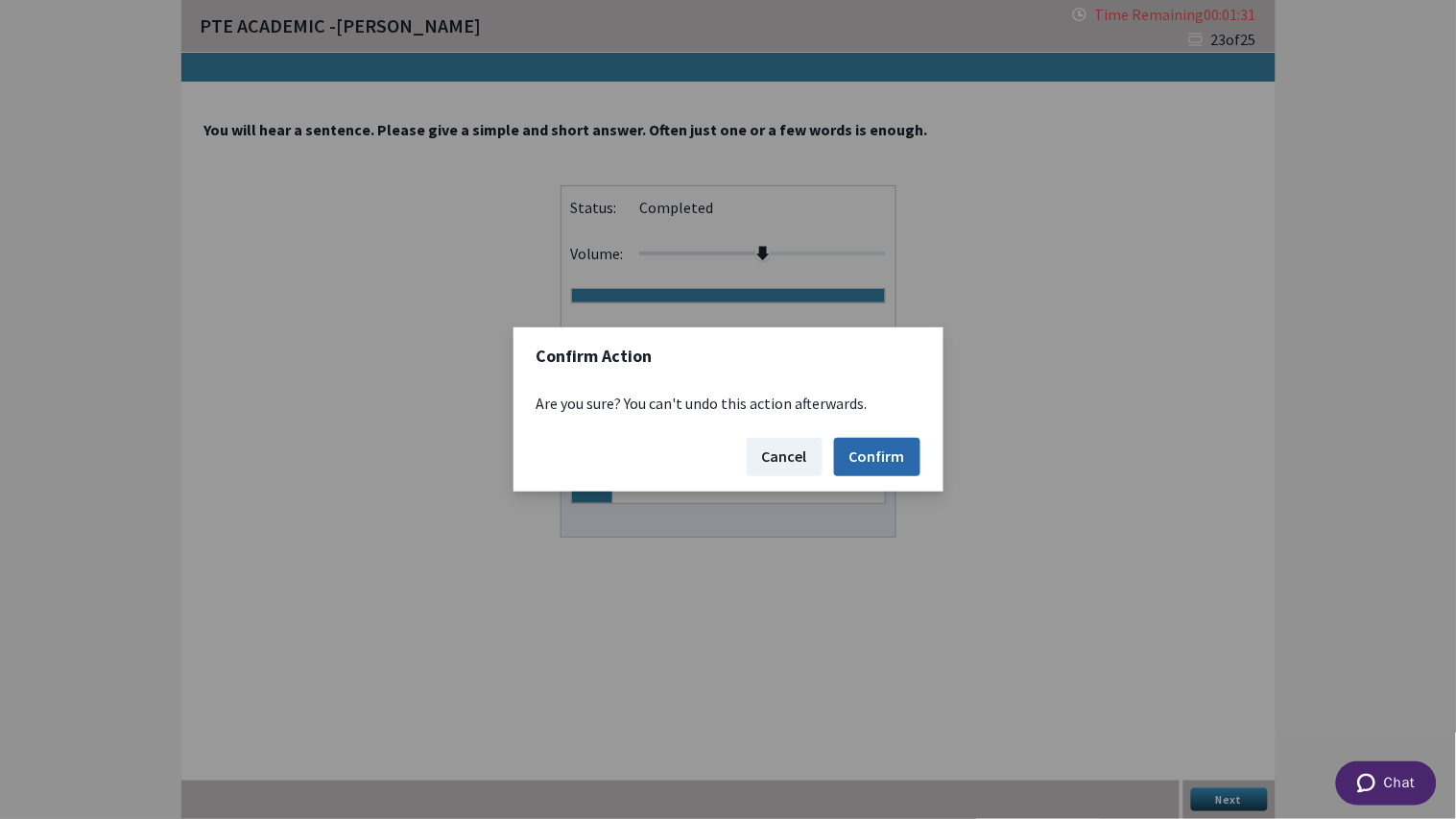 click on "Confirm" at bounding box center [877, 457] 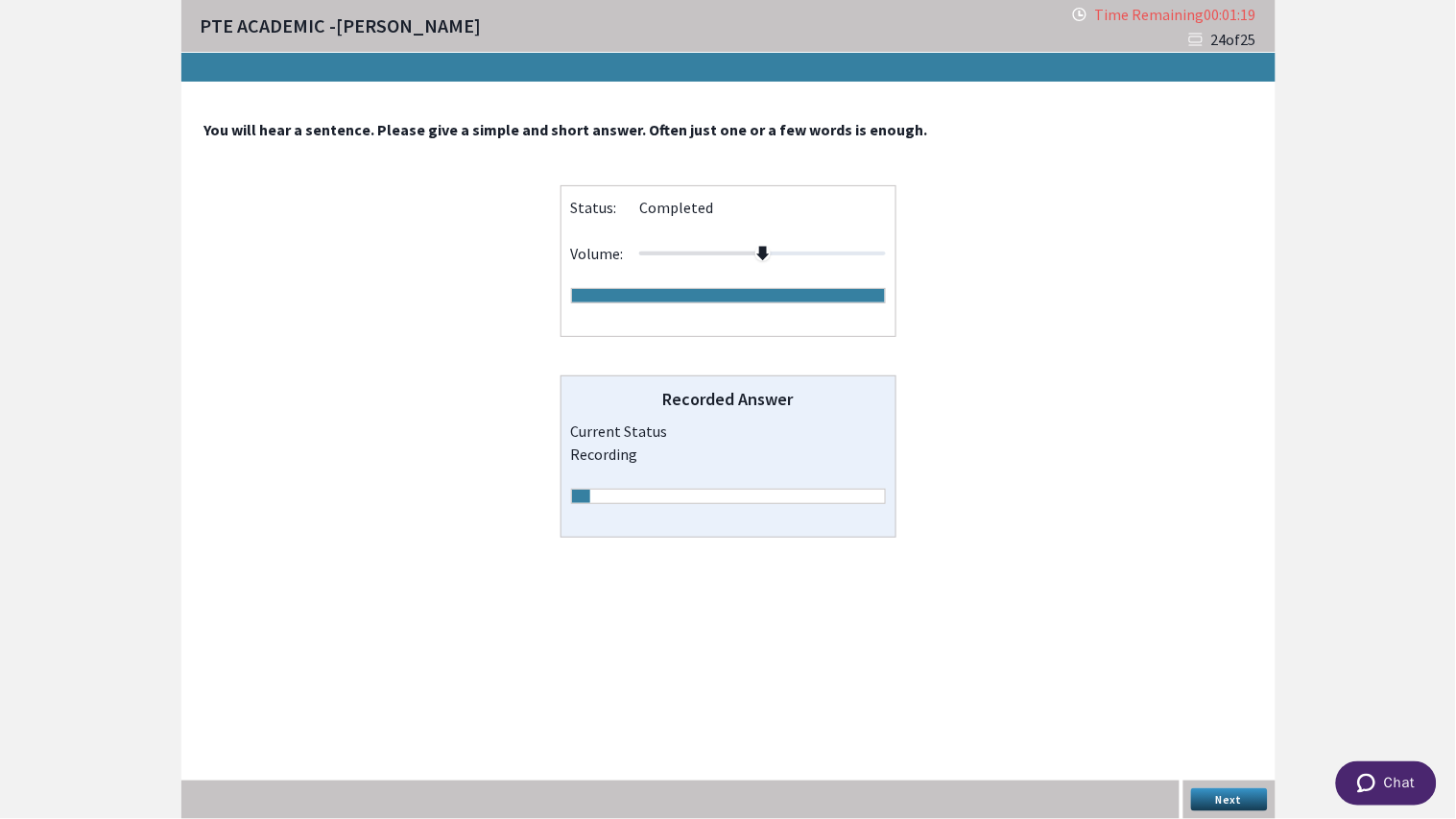 click on "Next" at bounding box center [1229, 800] 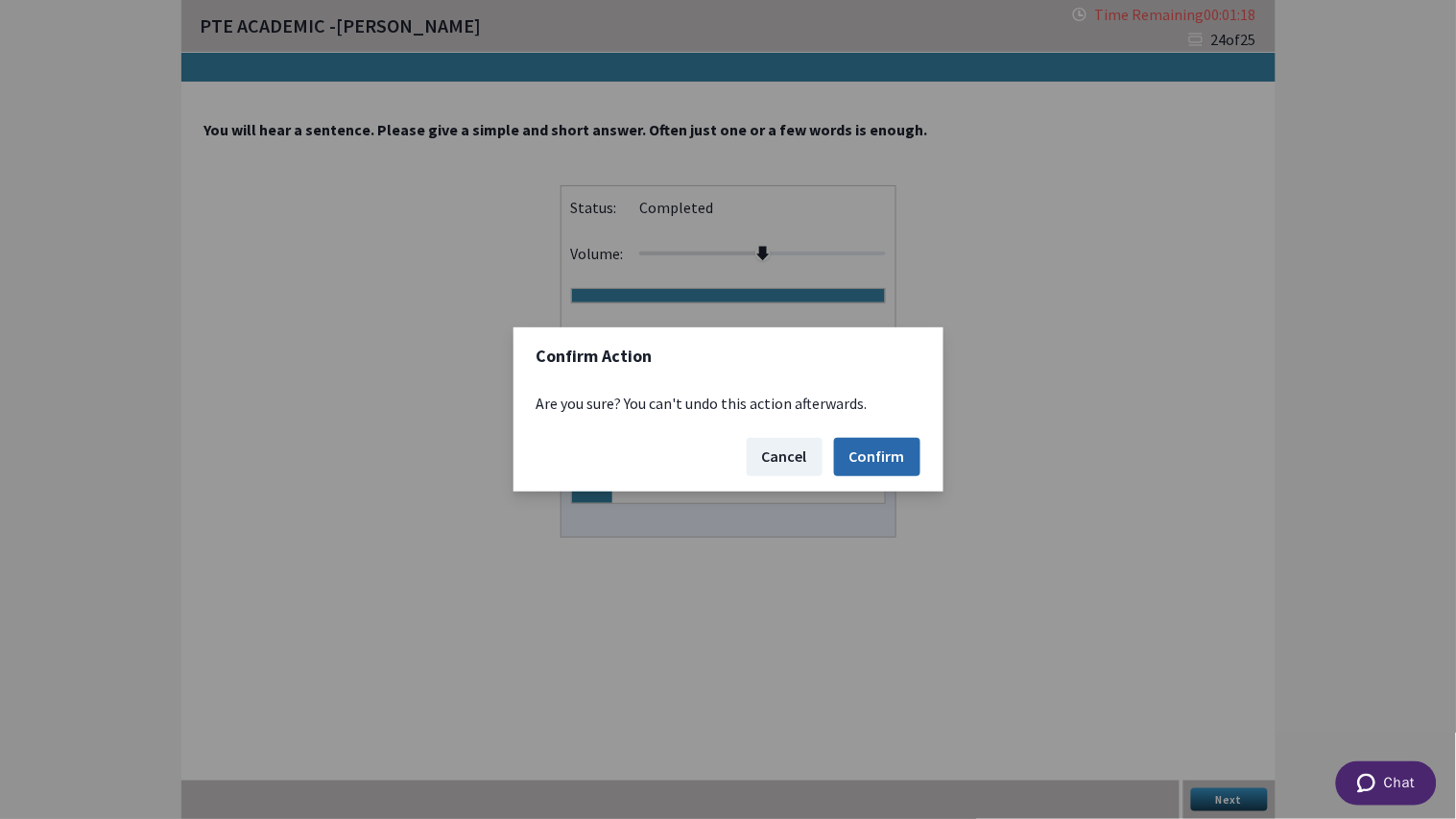 click on "Confirm" at bounding box center (877, 457) 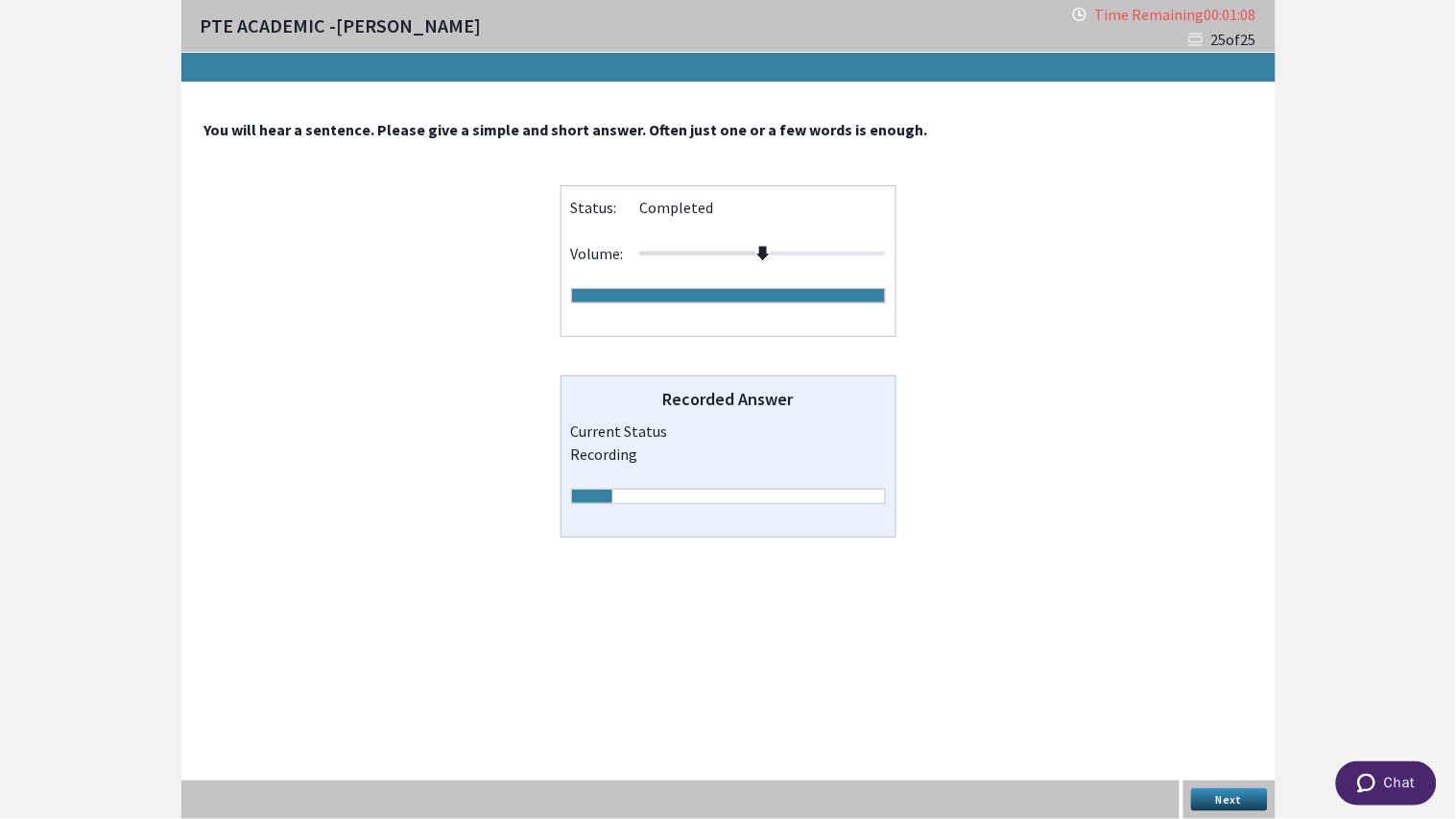 click on "Next" at bounding box center (1229, 800) 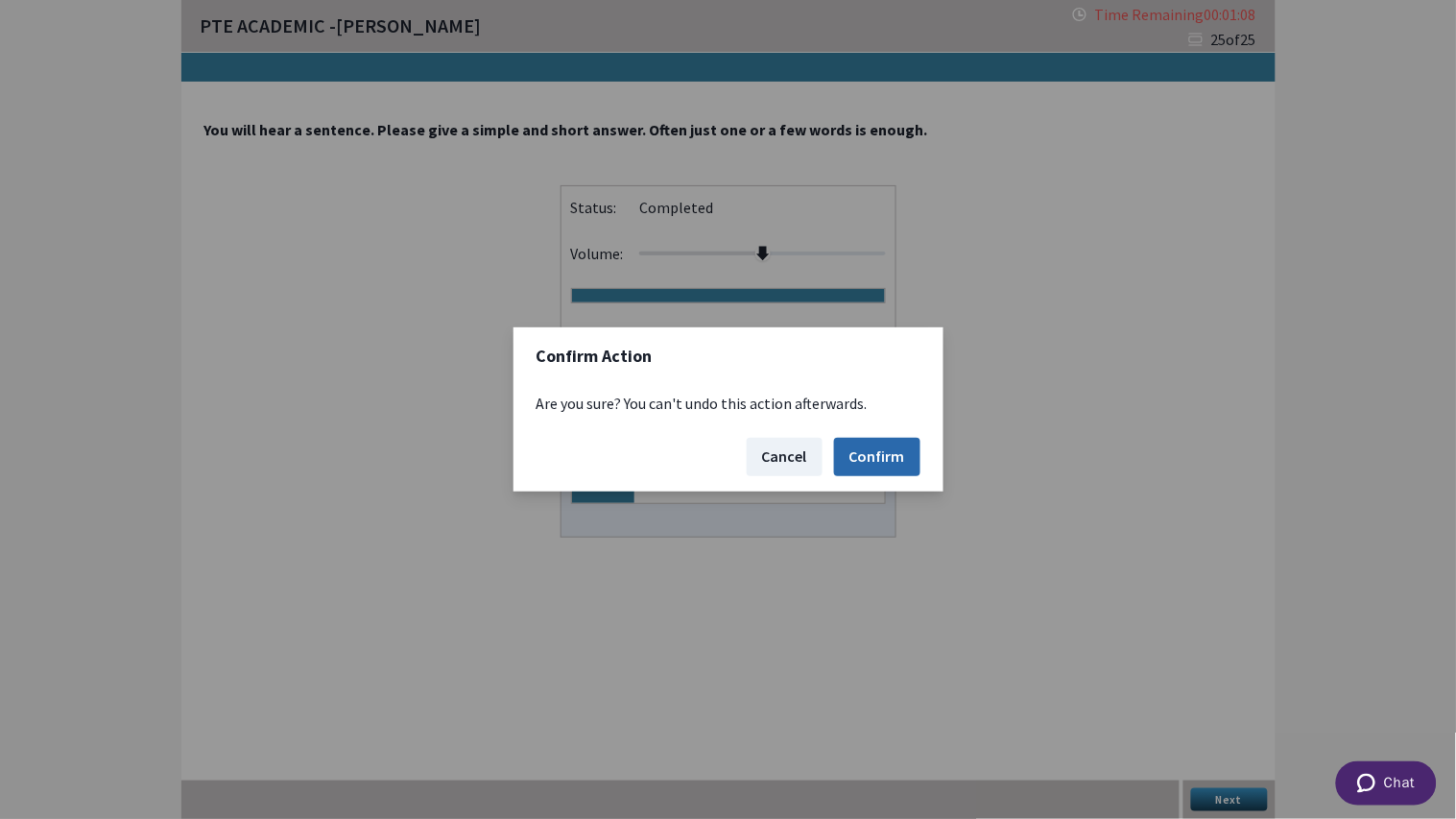 click on "Confirm" at bounding box center (877, 457) 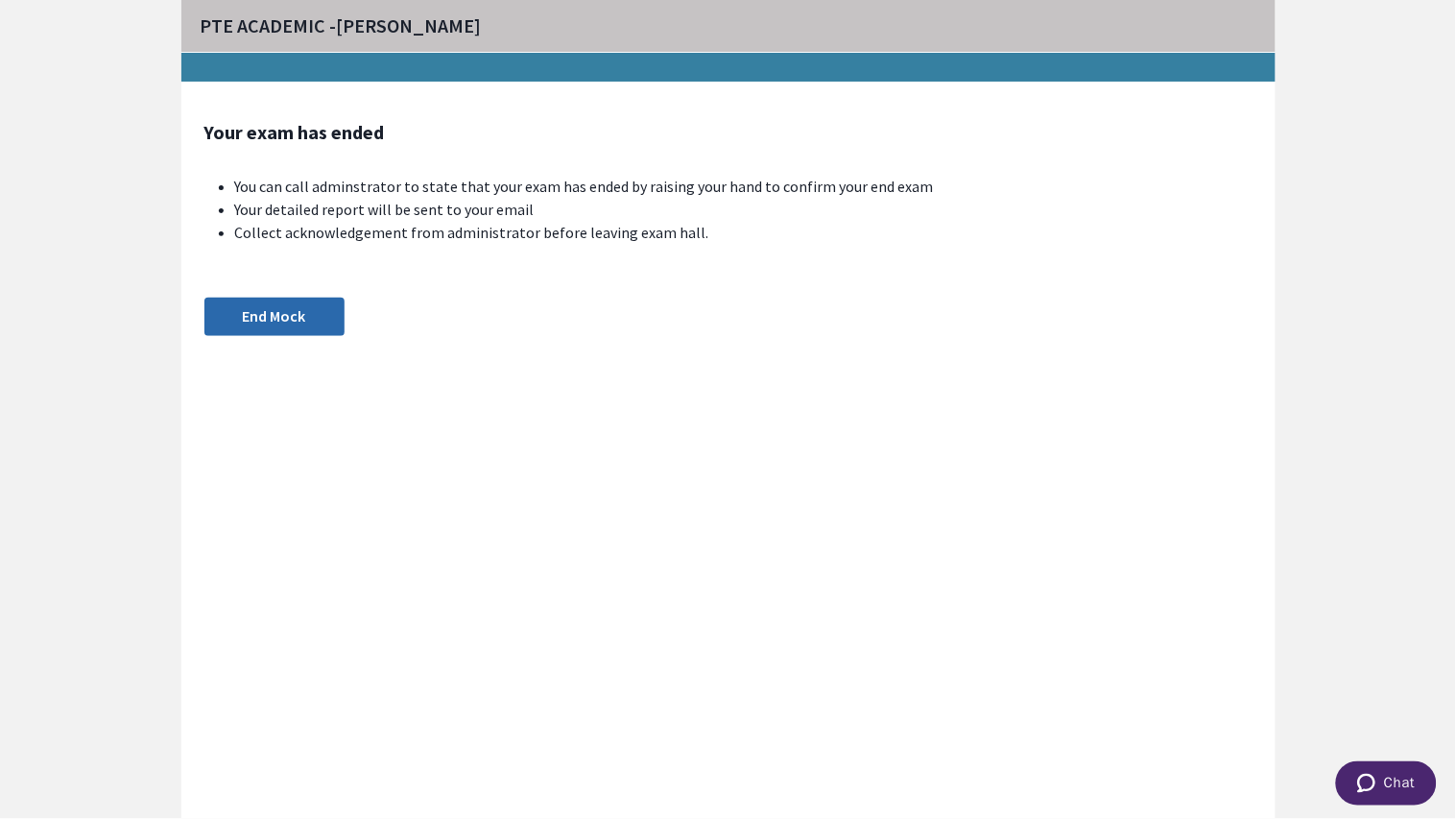 click on "End Mock" at bounding box center [274, 317] 